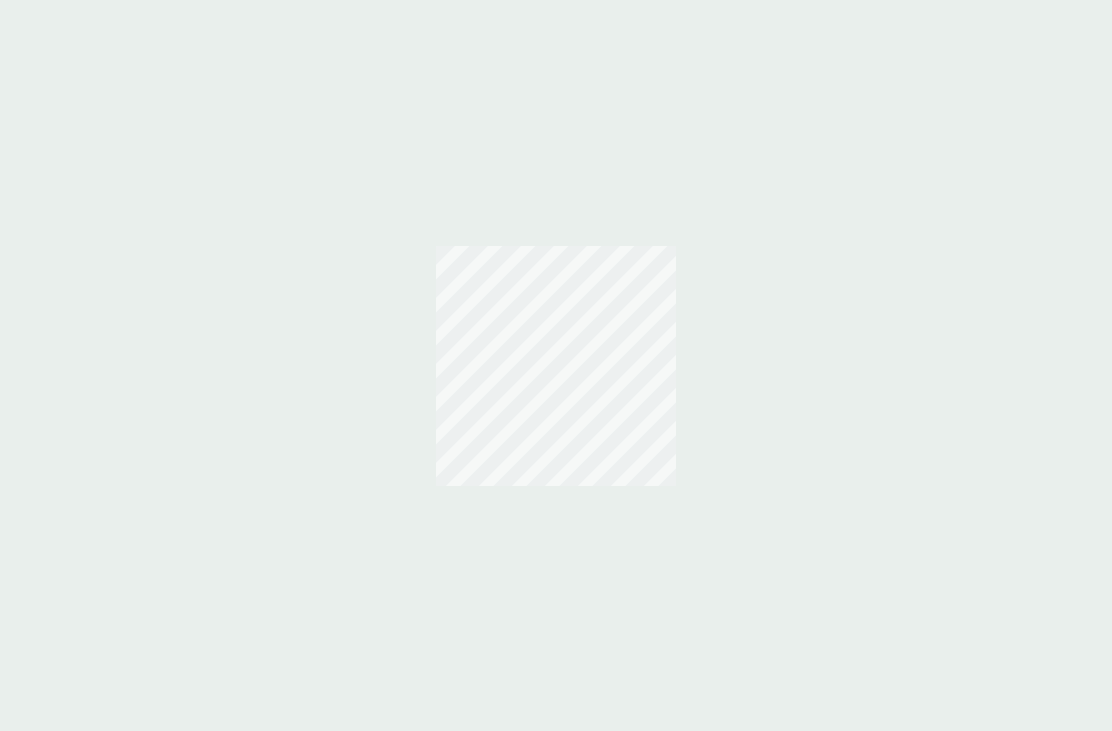scroll, scrollTop: 0, scrollLeft: 0, axis: both 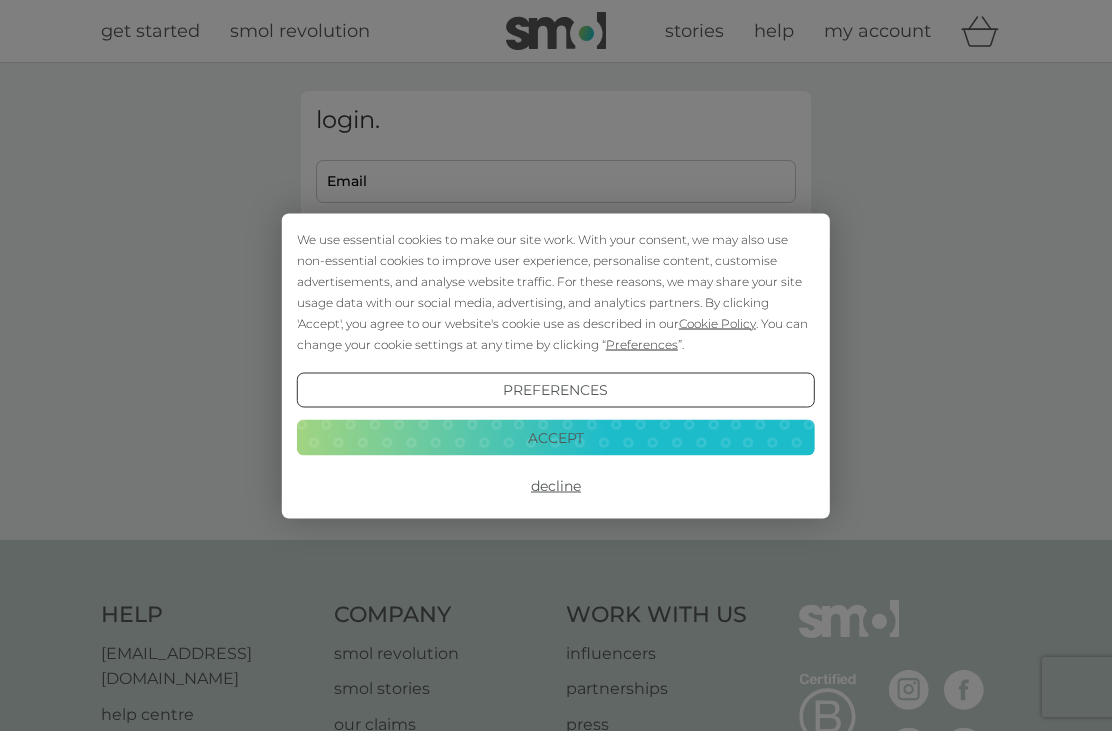 click on "Accept" at bounding box center [556, 438] 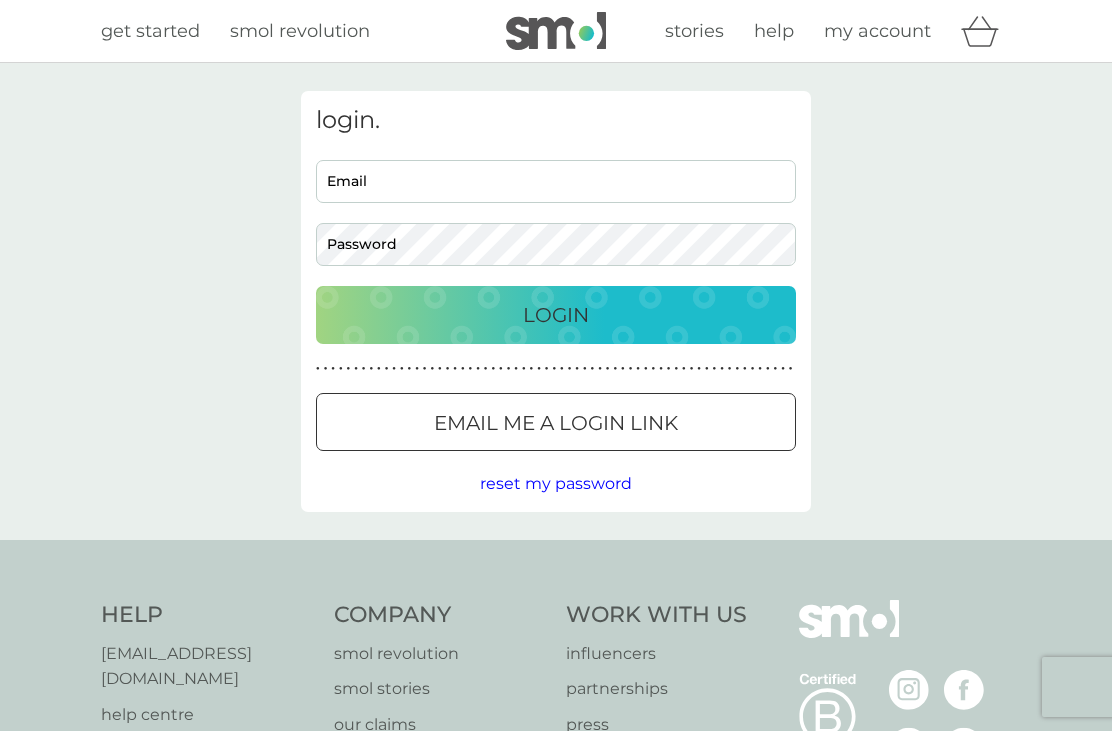 click on "Email" at bounding box center (556, 181) 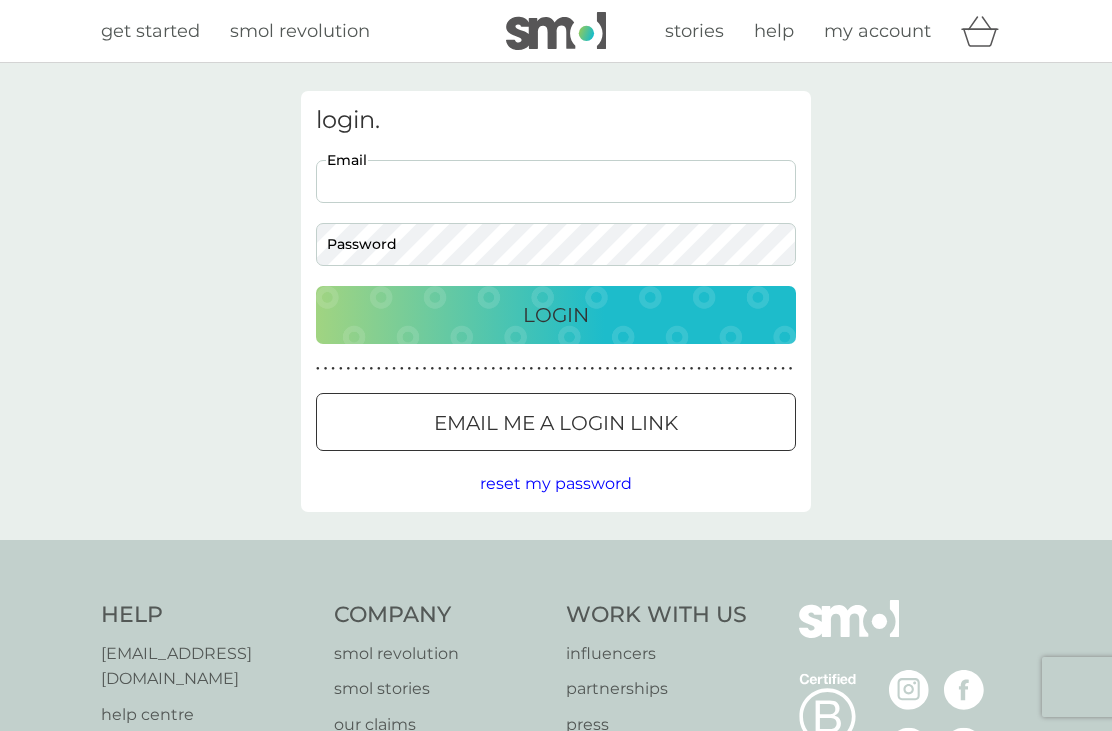scroll, scrollTop: 0, scrollLeft: 0, axis: both 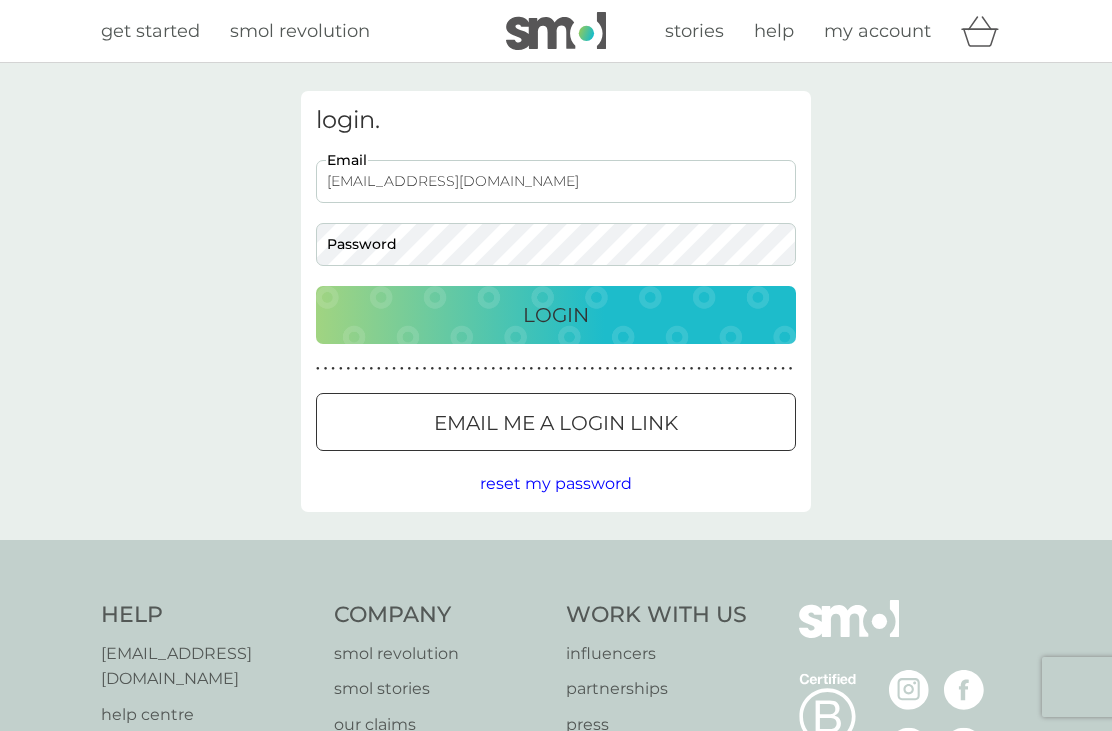 type on "brookfield15@btinternet.com" 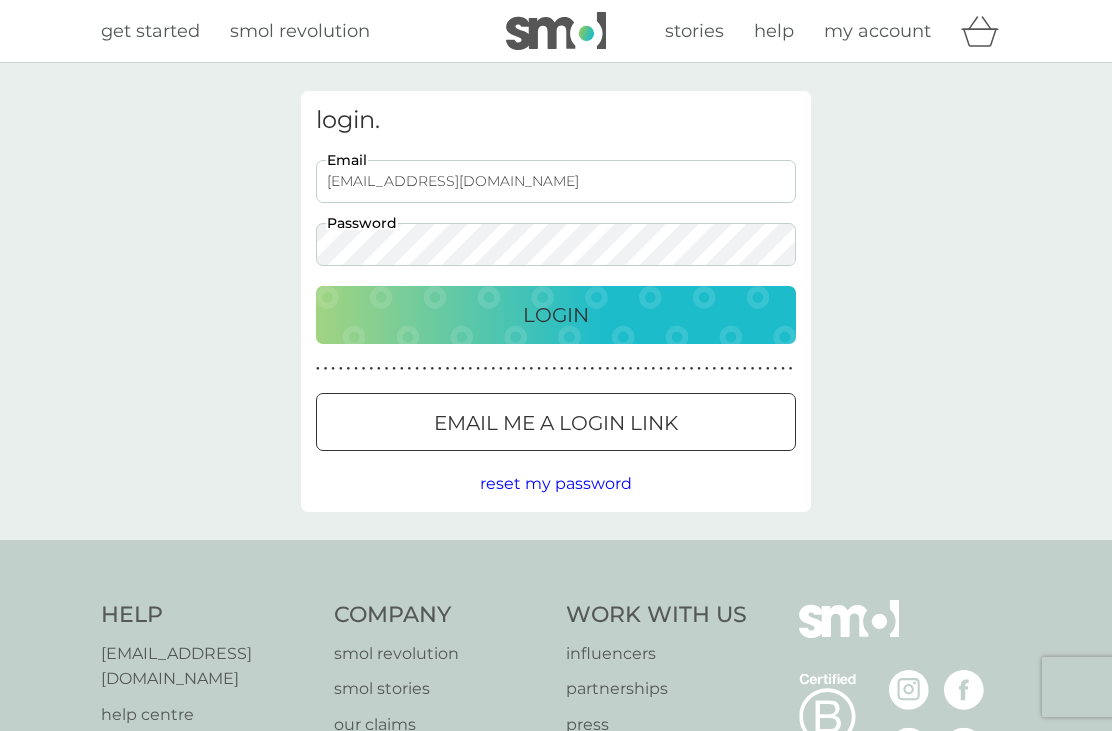 click on "Login" at bounding box center (556, 315) 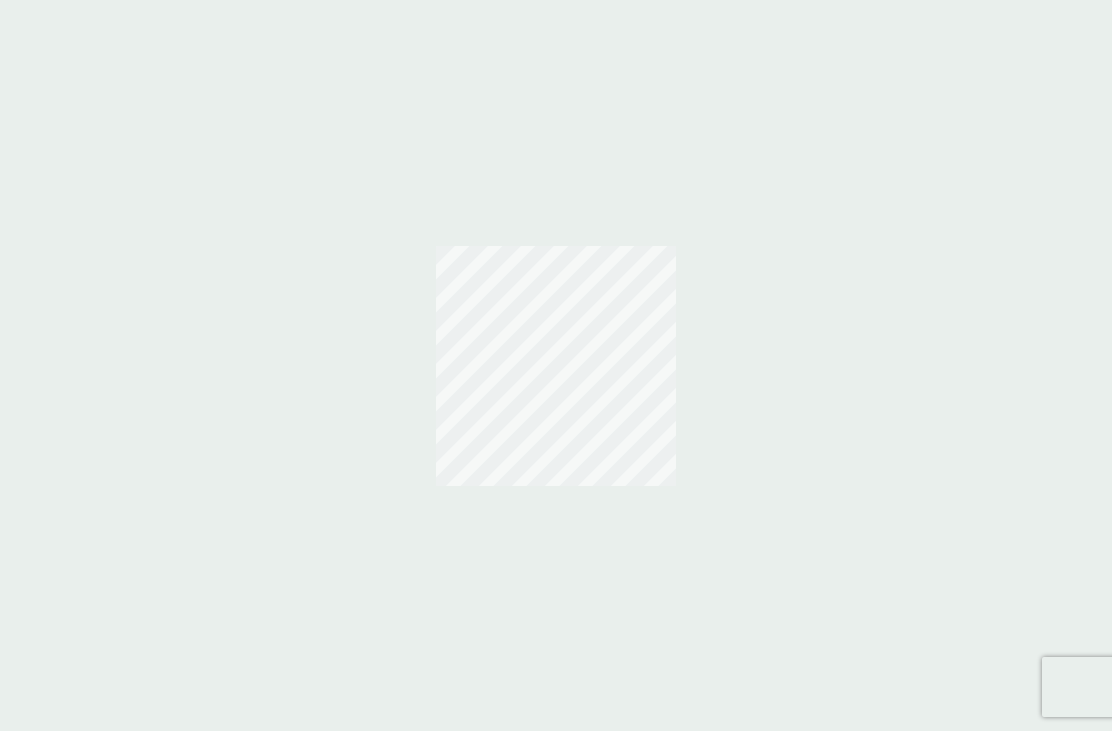 scroll, scrollTop: 0, scrollLeft: 0, axis: both 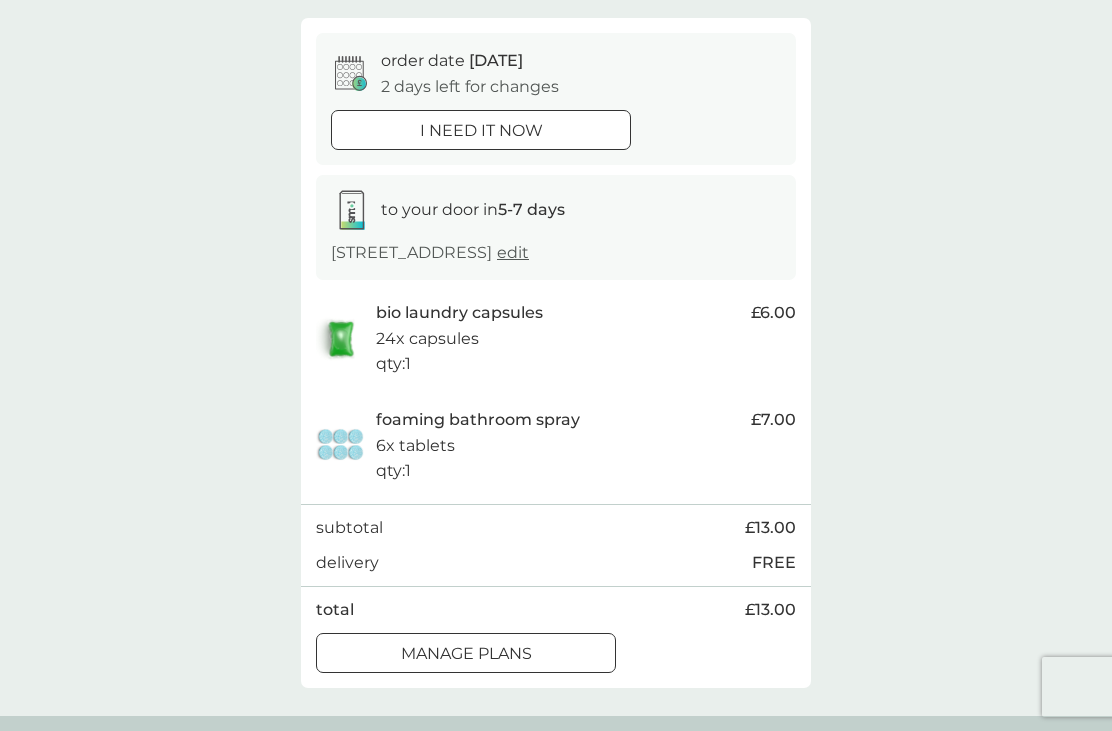 click on "manage plans" at bounding box center [466, 654] 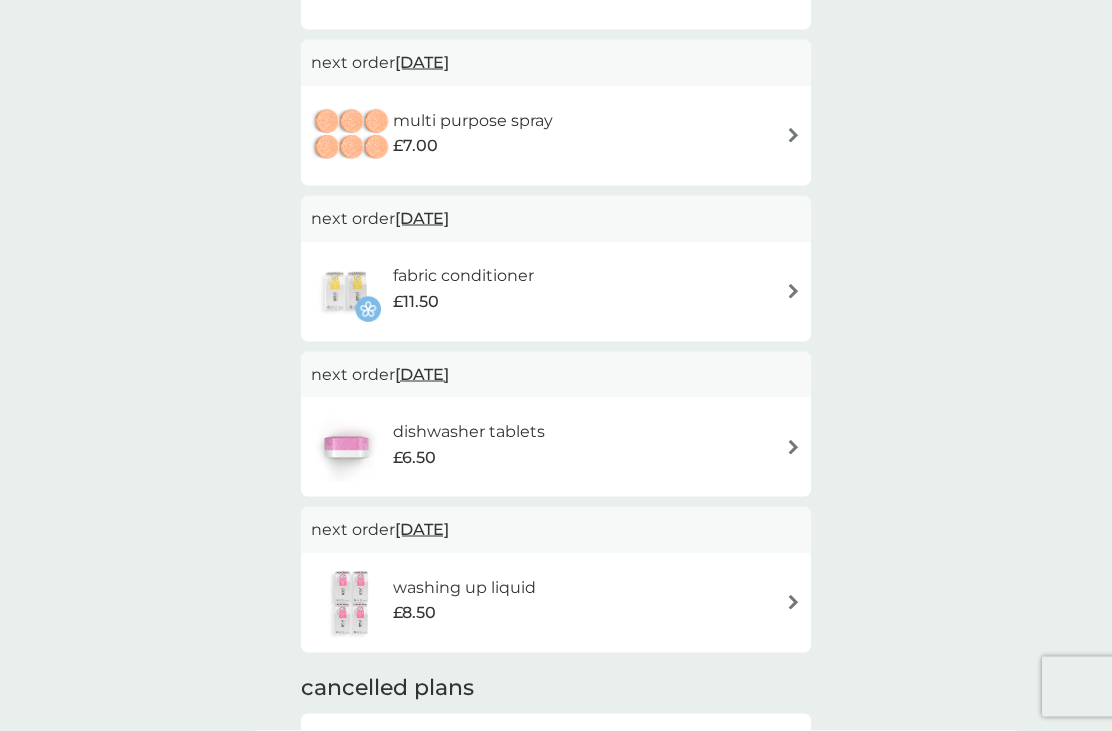 scroll, scrollTop: 621, scrollLeft: 0, axis: vertical 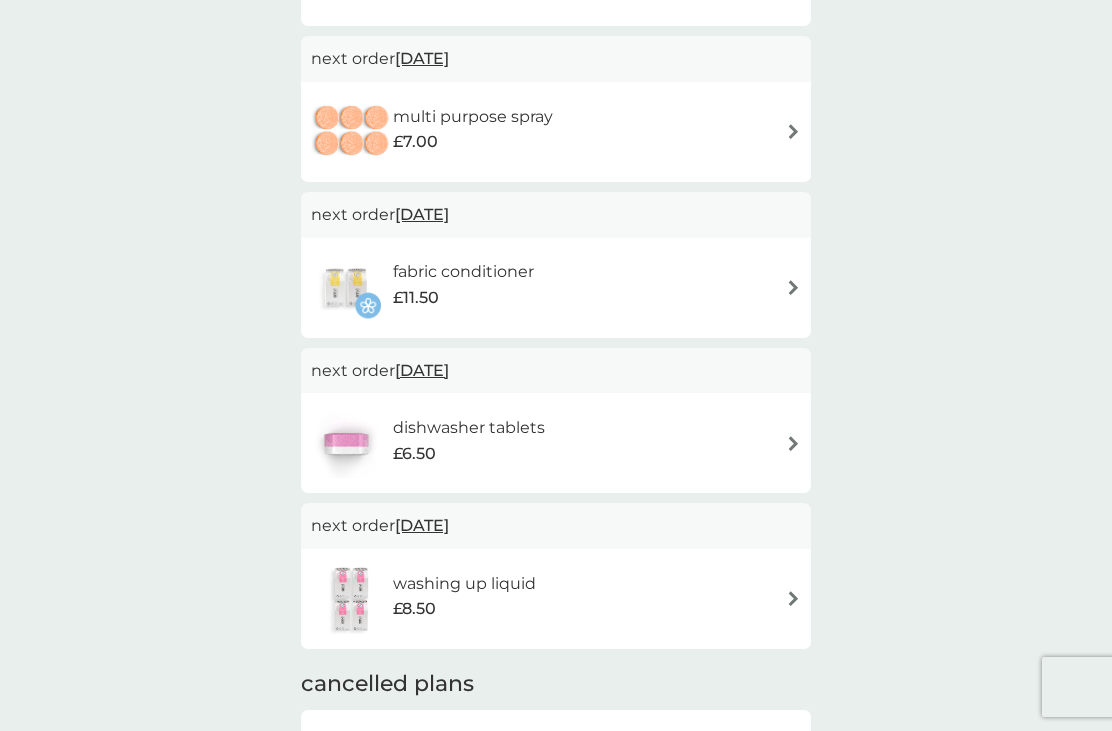 click on "fabric conditioner £11.50" at bounding box center (556, 288) 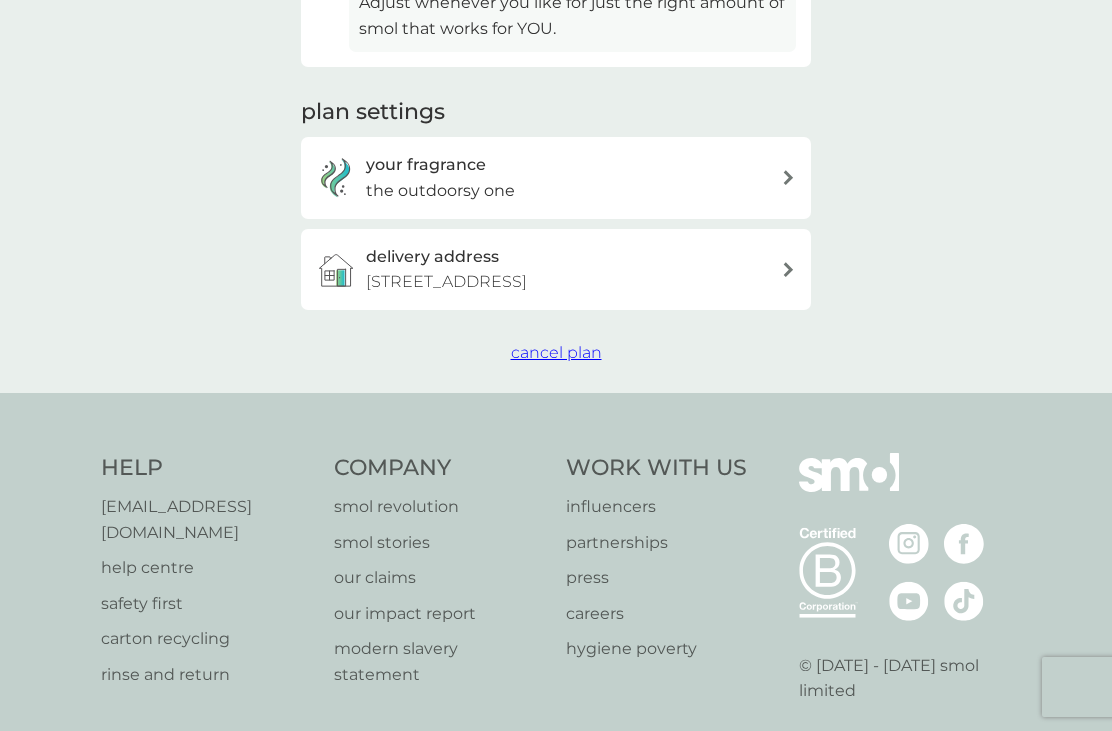 scroll, scrollTop: 0, scrollLeft: 0, axis: both 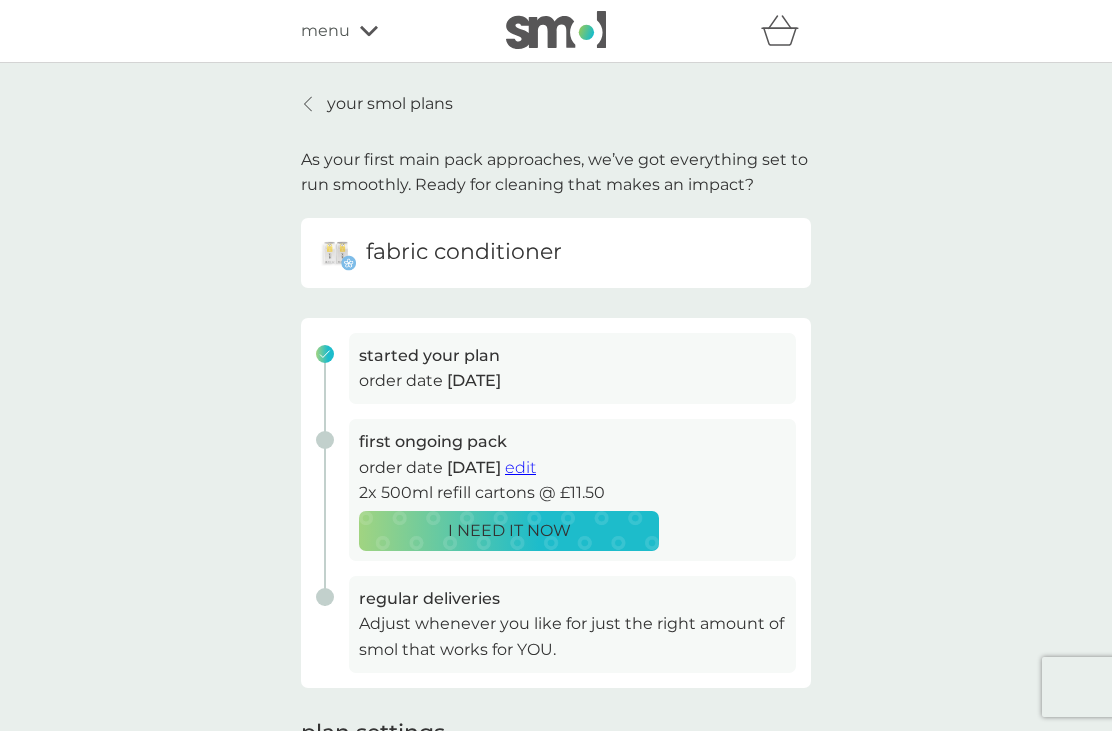 click on "edit" at bounding box center [520, 467] 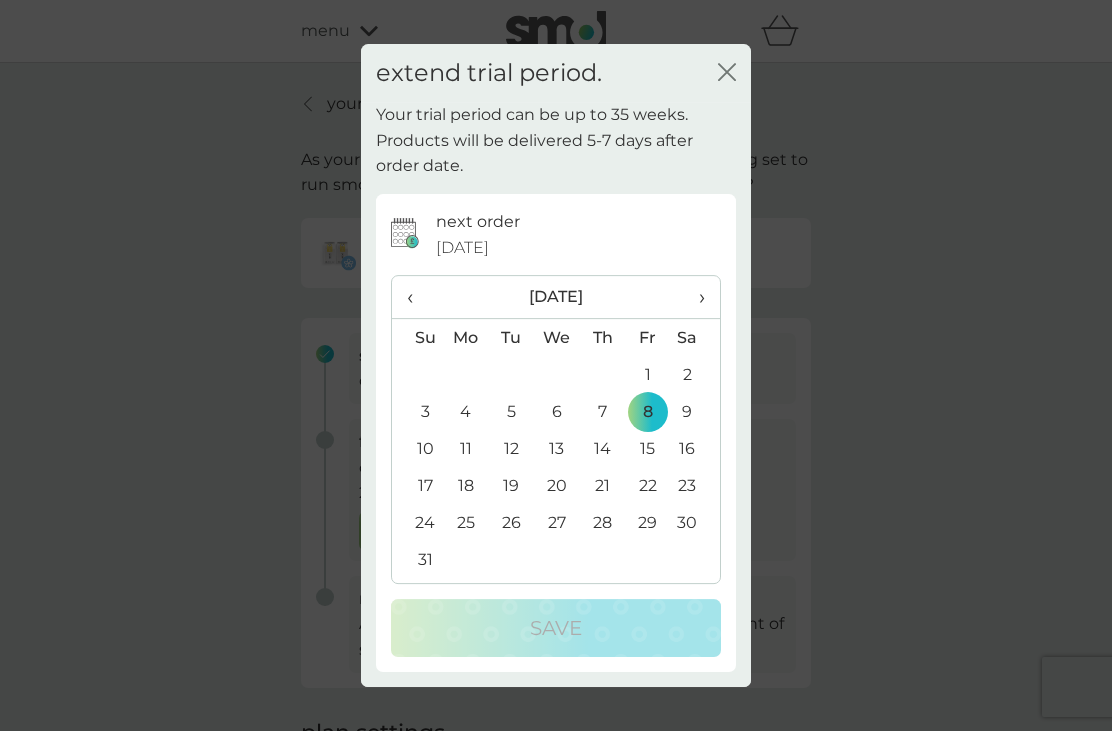 click on "‹" at bounding box center [417, 297] 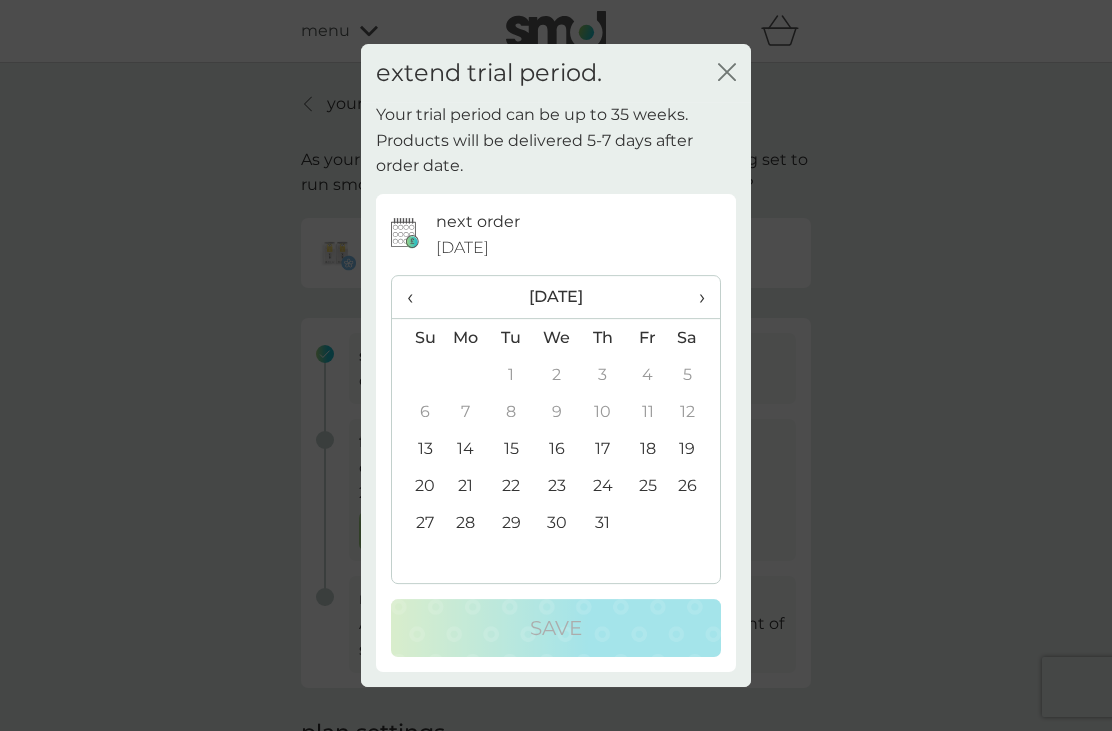 click on "15" at bounding box center (511, 448) 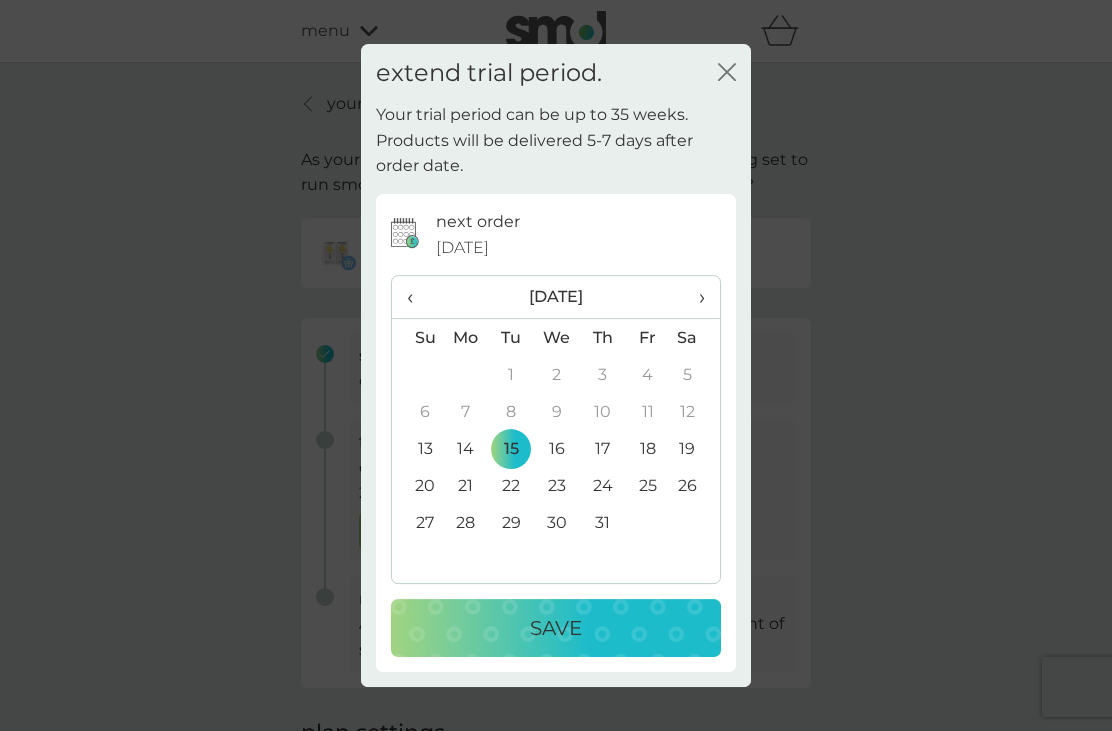 click on "Save" at bounding box center (556, 628) 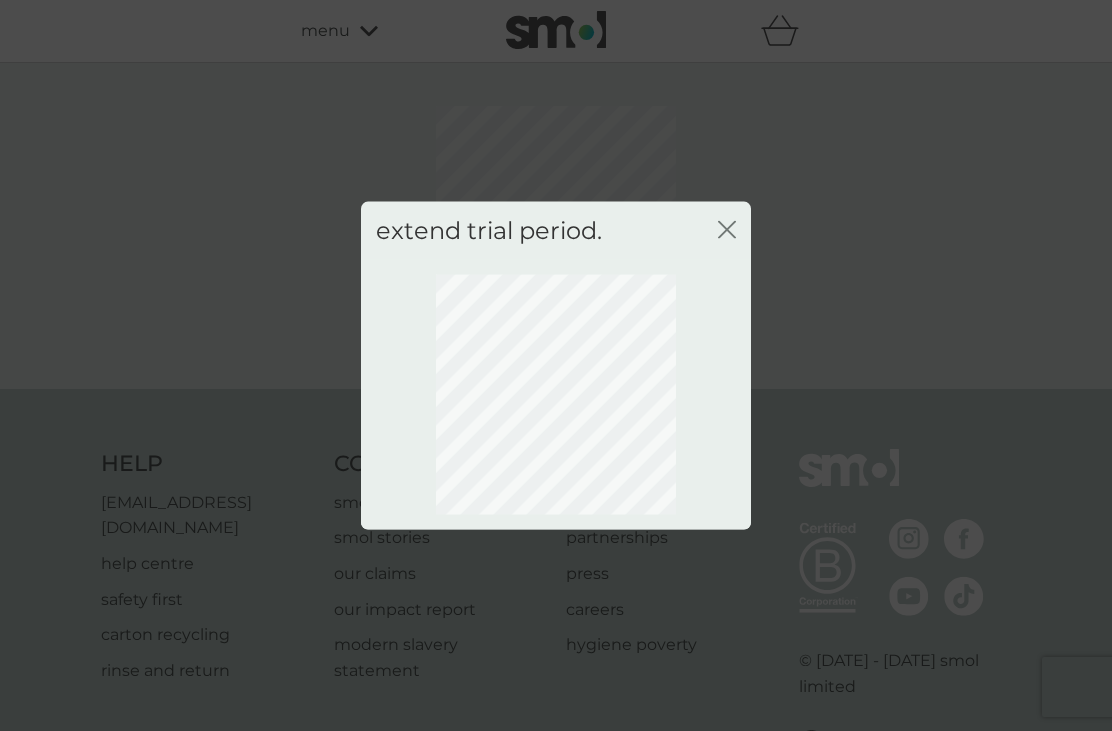 click 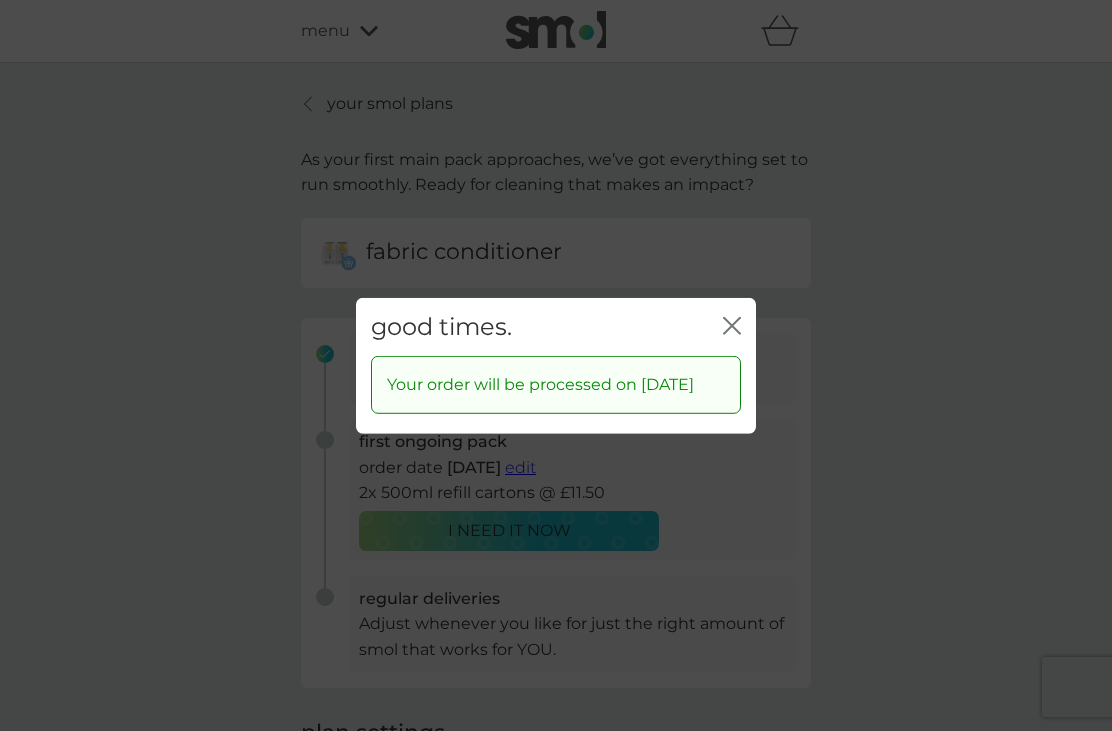 click 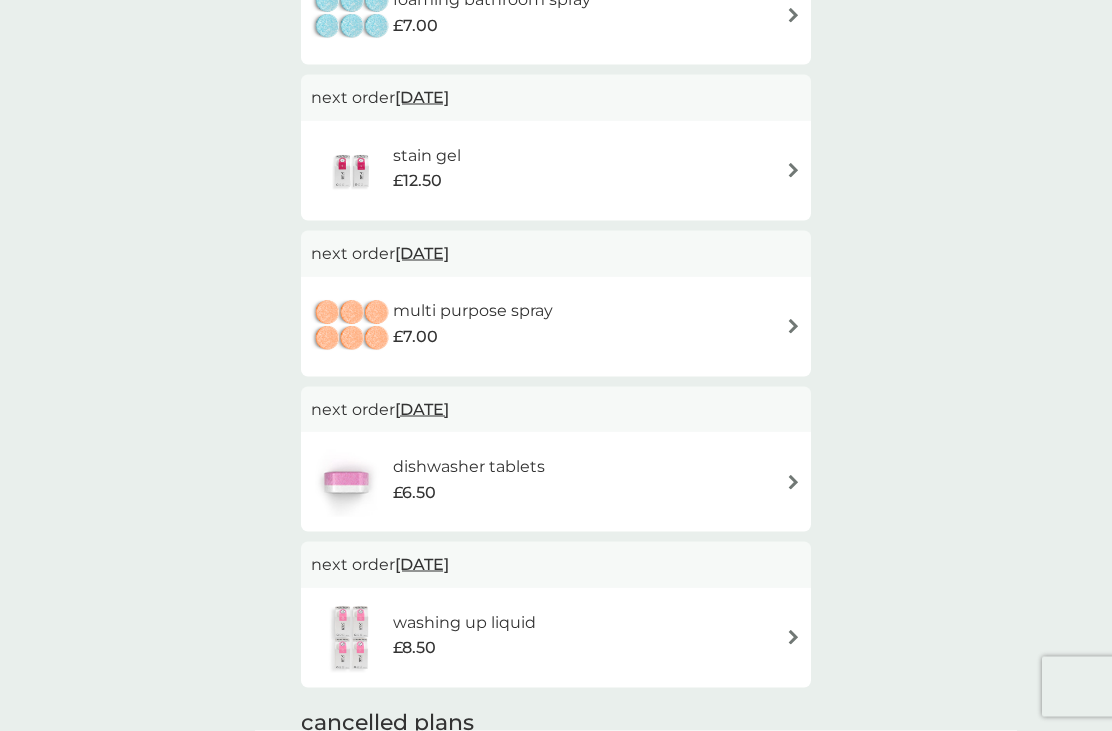 scroll, scrollTop: 583, scrollLeft: 0, axis: vertical 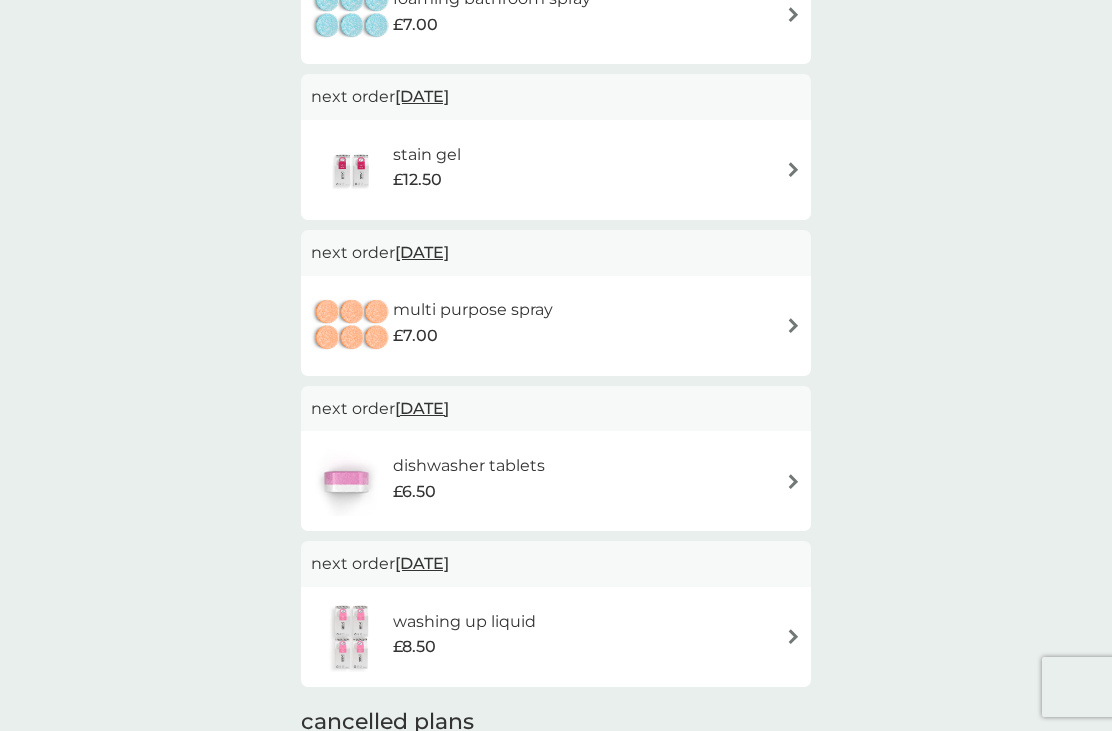 click on "stain gel £12.50" at bounding box center [556, 170] 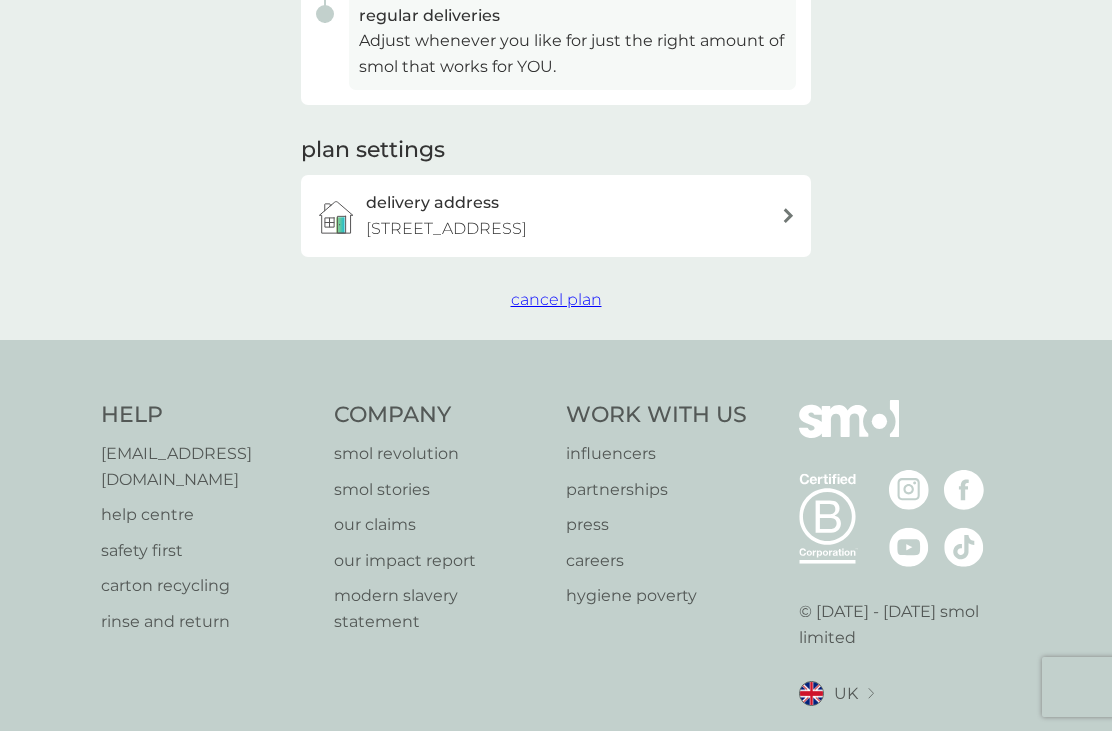 scroll, scrollTop: 0, scrollLeft: 0, axis: both 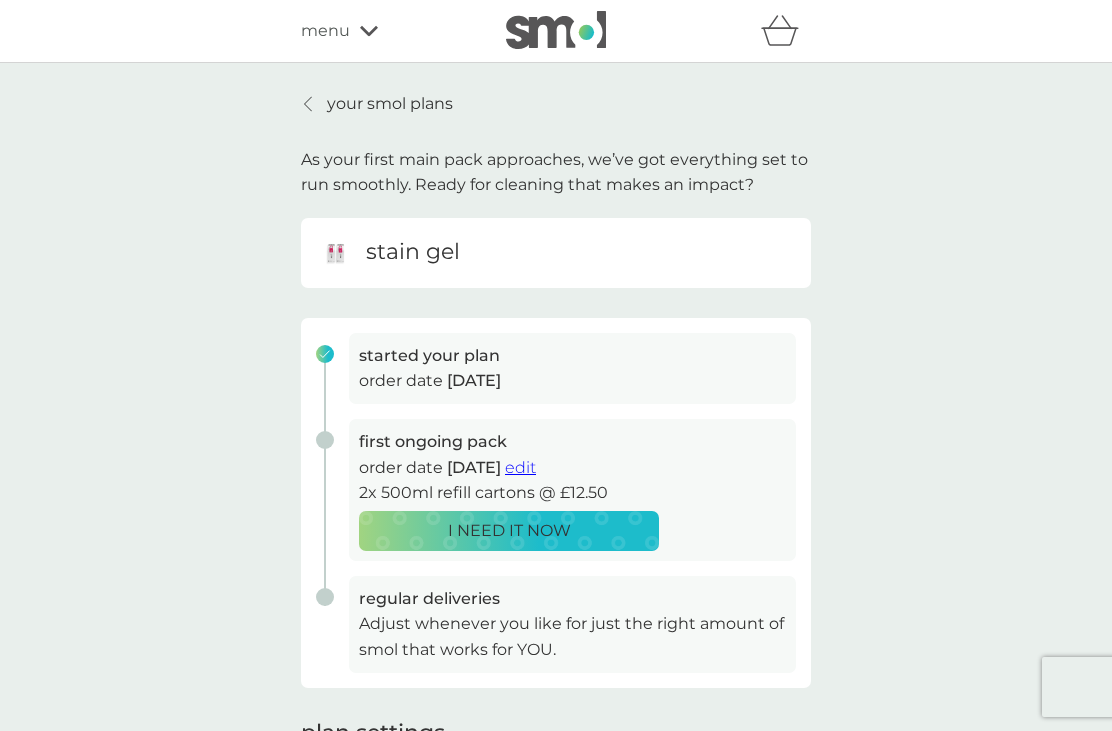 click on "edit" at bounding box center [520, 467] 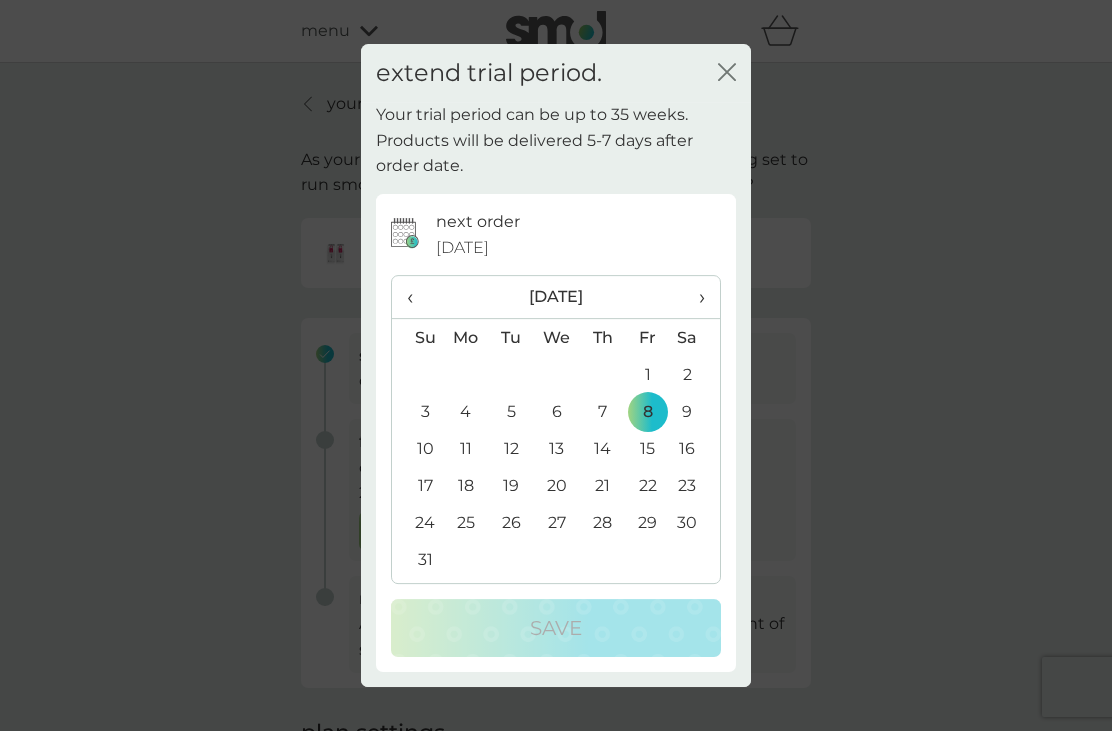click on "close" 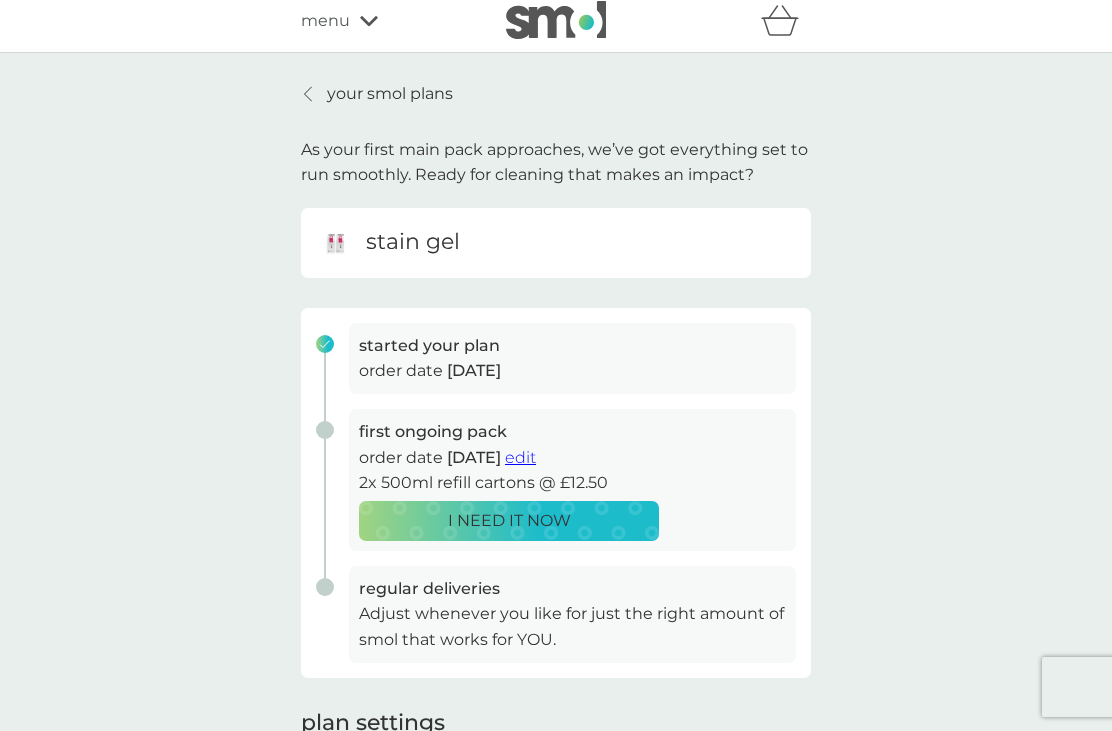 scroll, scrollTop: 0, scrollLeft: 0, axis: both 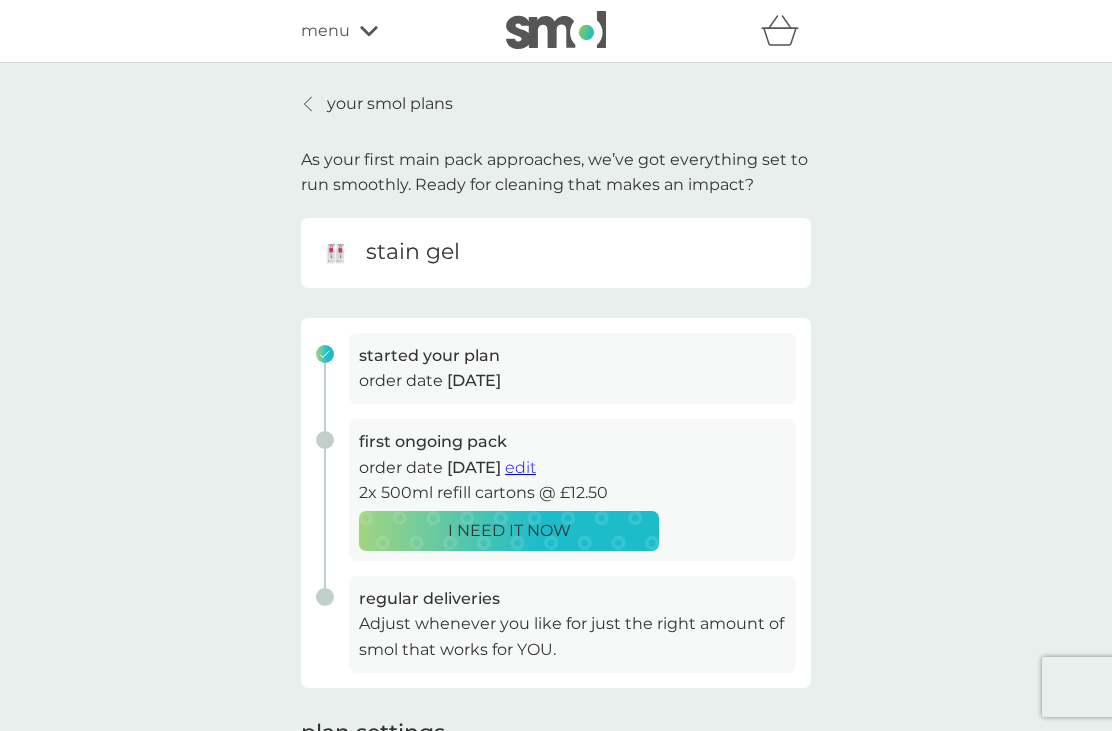 click on "your smol plans" at bounding box center [390, 104] 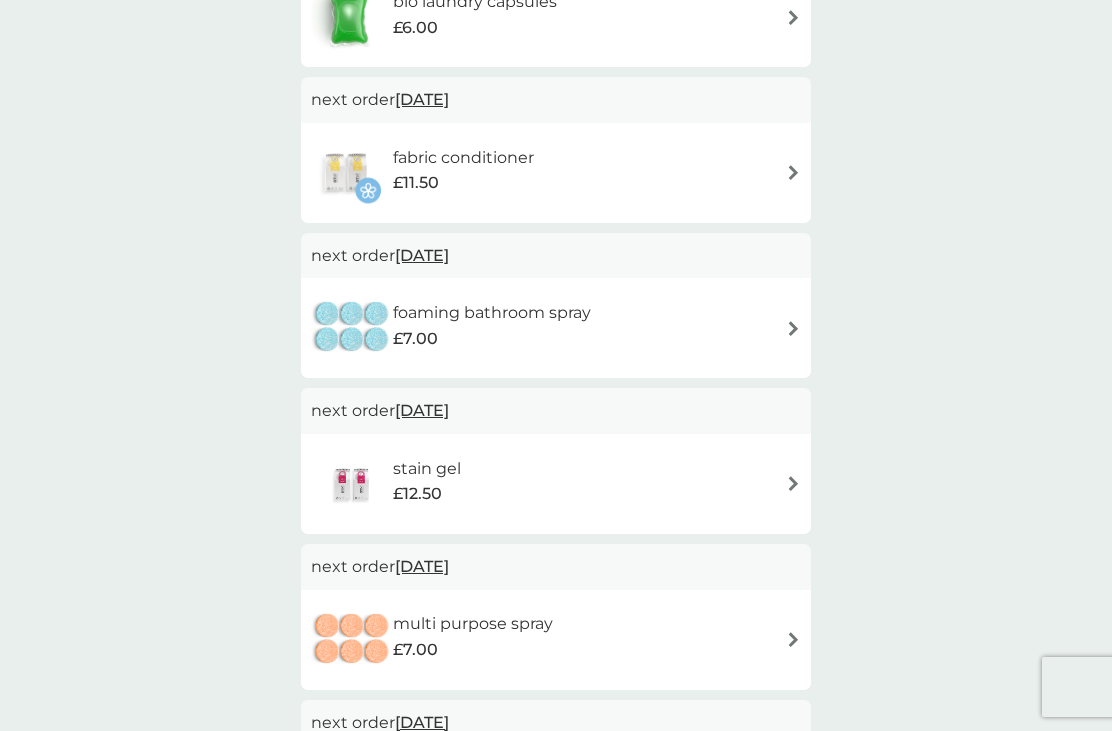 scroll, scrollTop: 271, scrollLeft: 0, axis: vertical 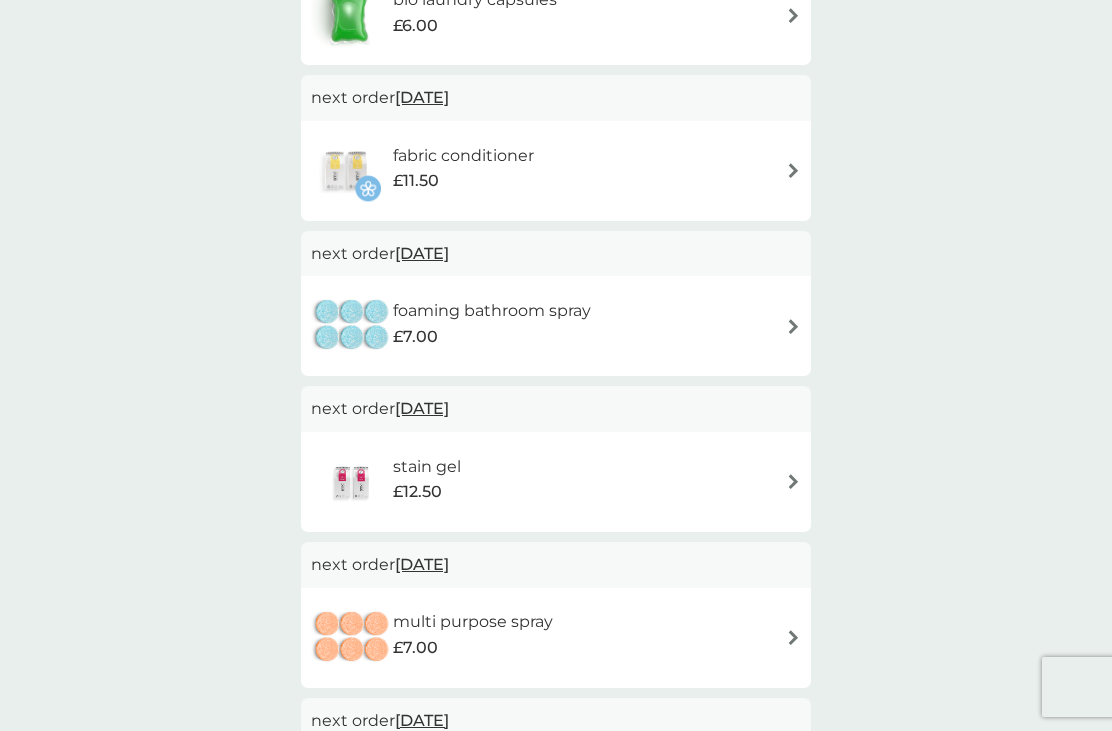 click on "stain gel £12.50" at bounding box center (556, 482) 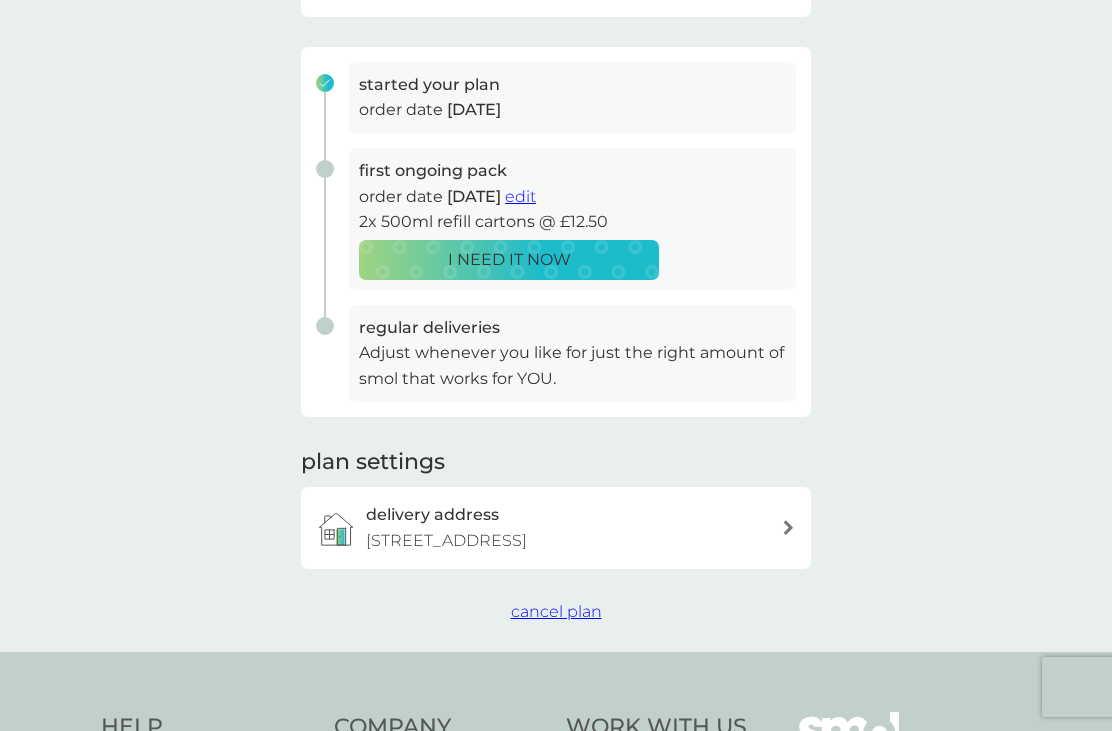 scroll, scrollTop: 0, scrollLeft: 0, axis: both 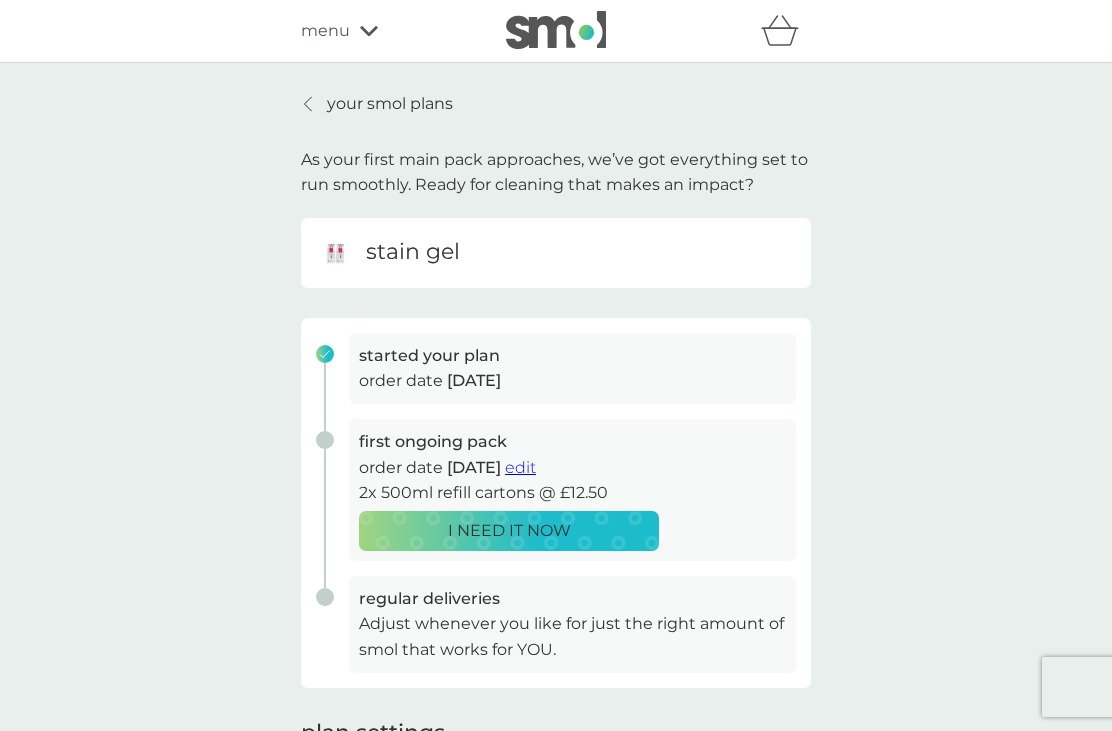 click on "edit" at bounding box center [520, 467] 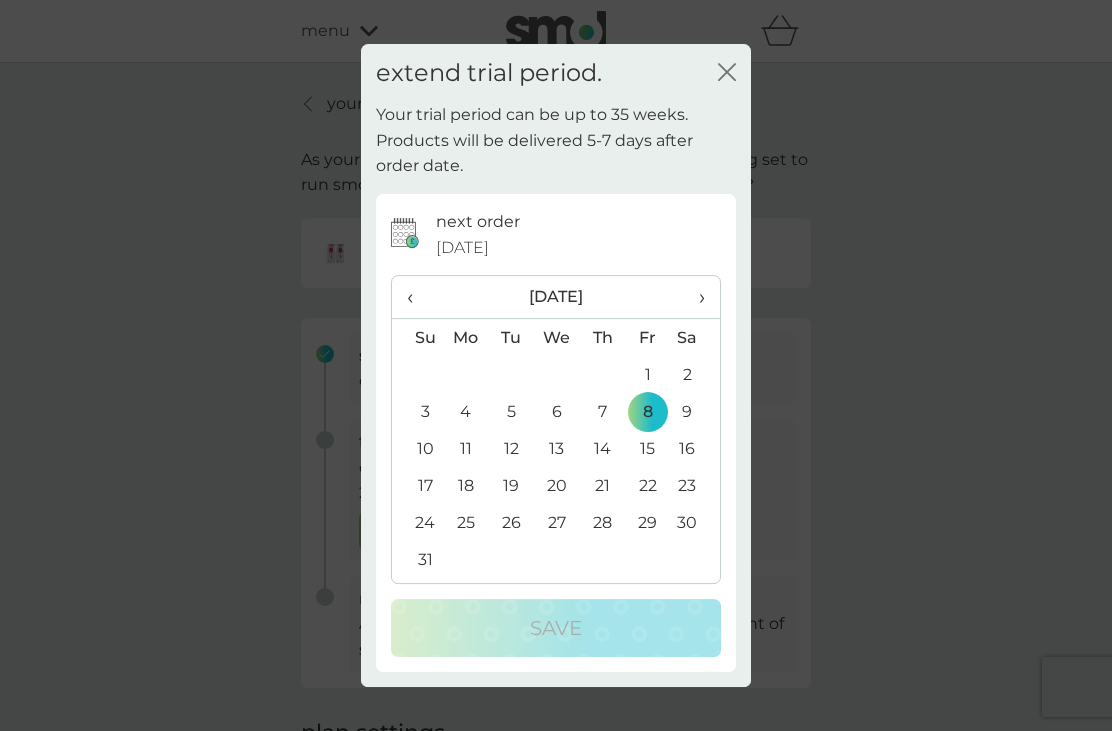 click on "›" at bounding box center [695, 297] 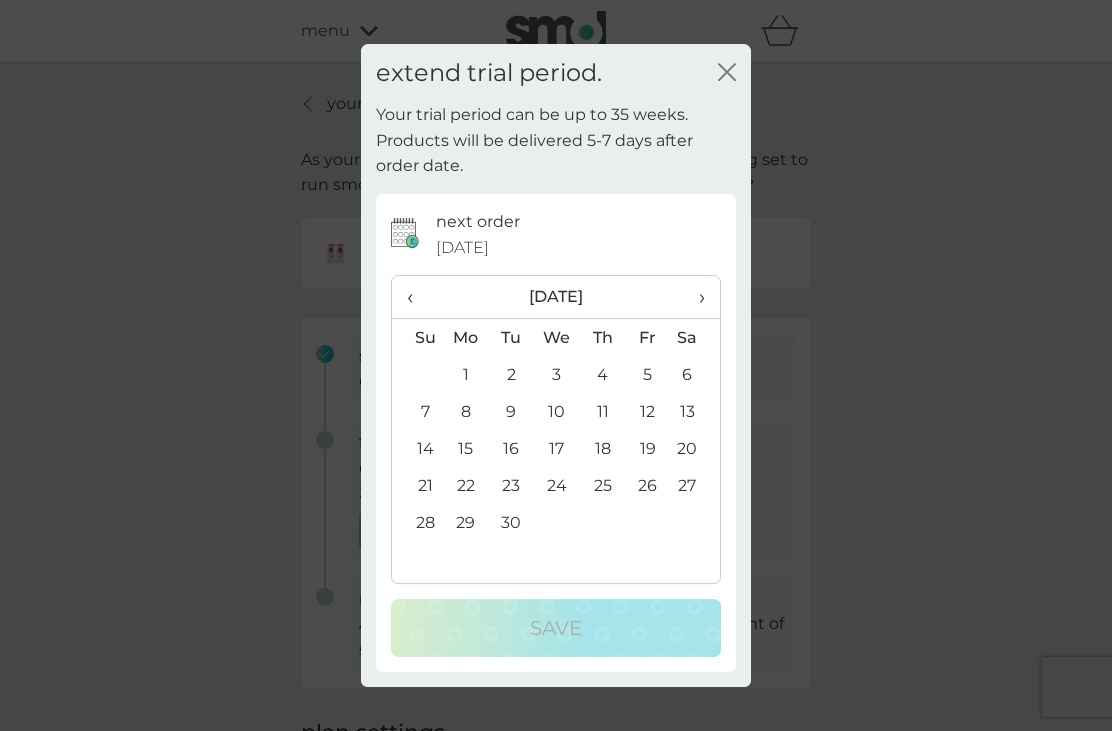 click on "›" at bounding box center (695, 297) 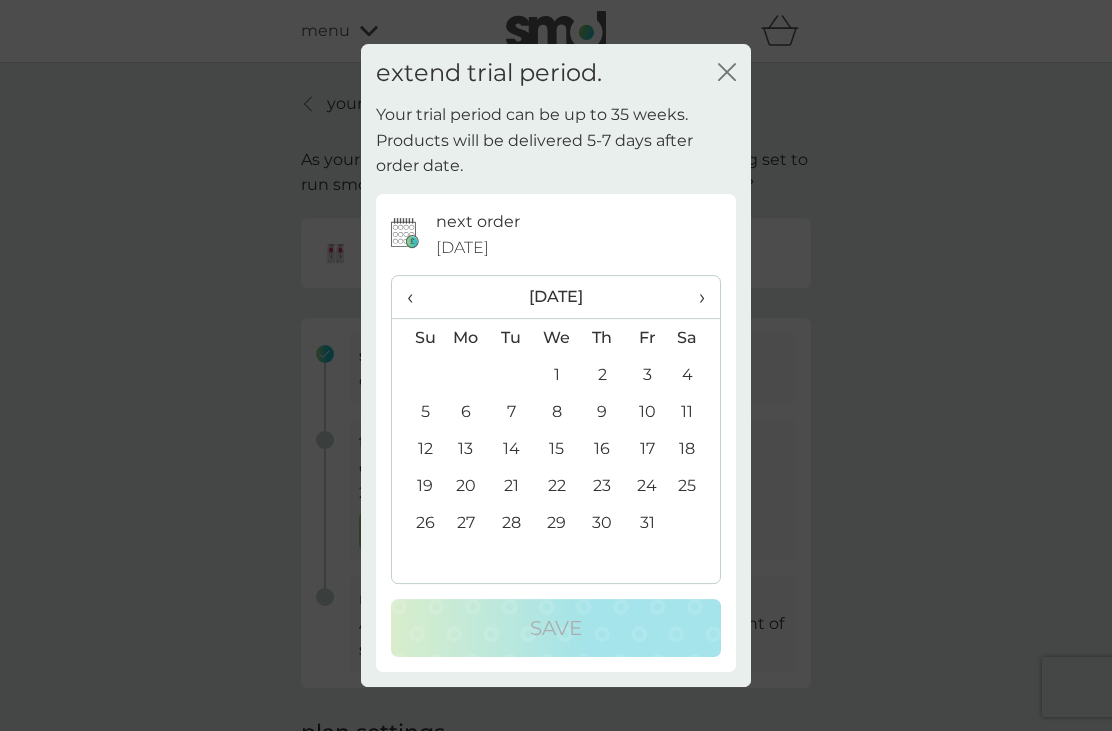 click on "22" at bounding box center (557, 485) 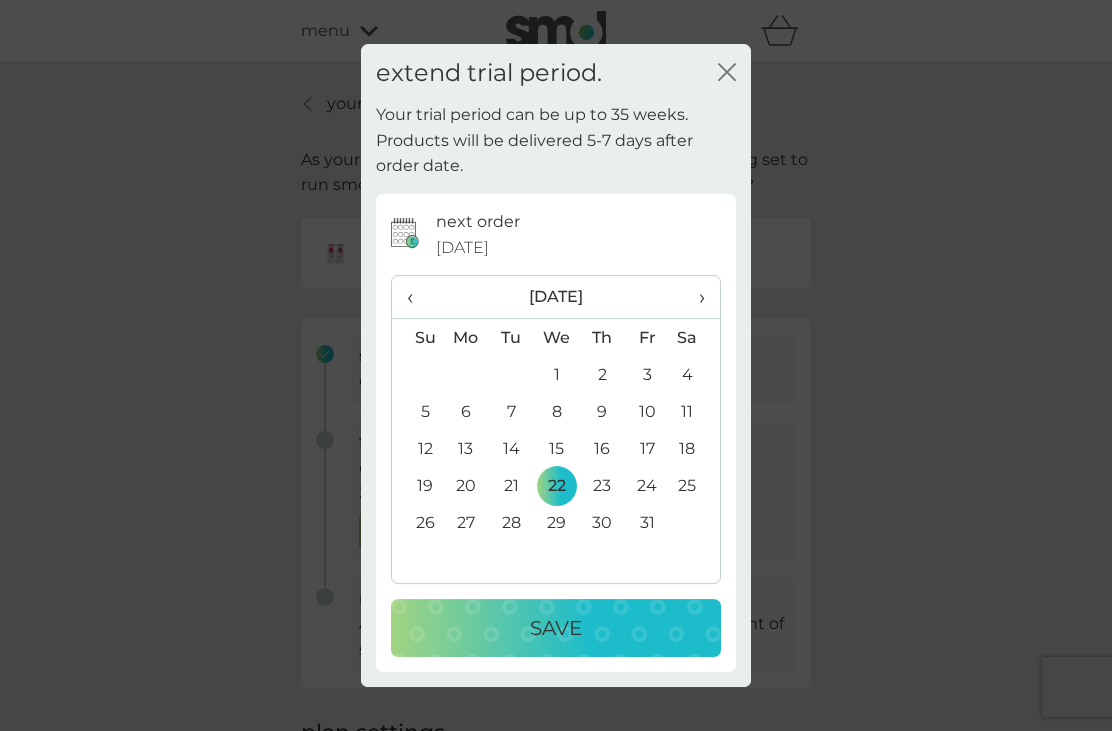 click on "Save" at bounding box center [556, 628] 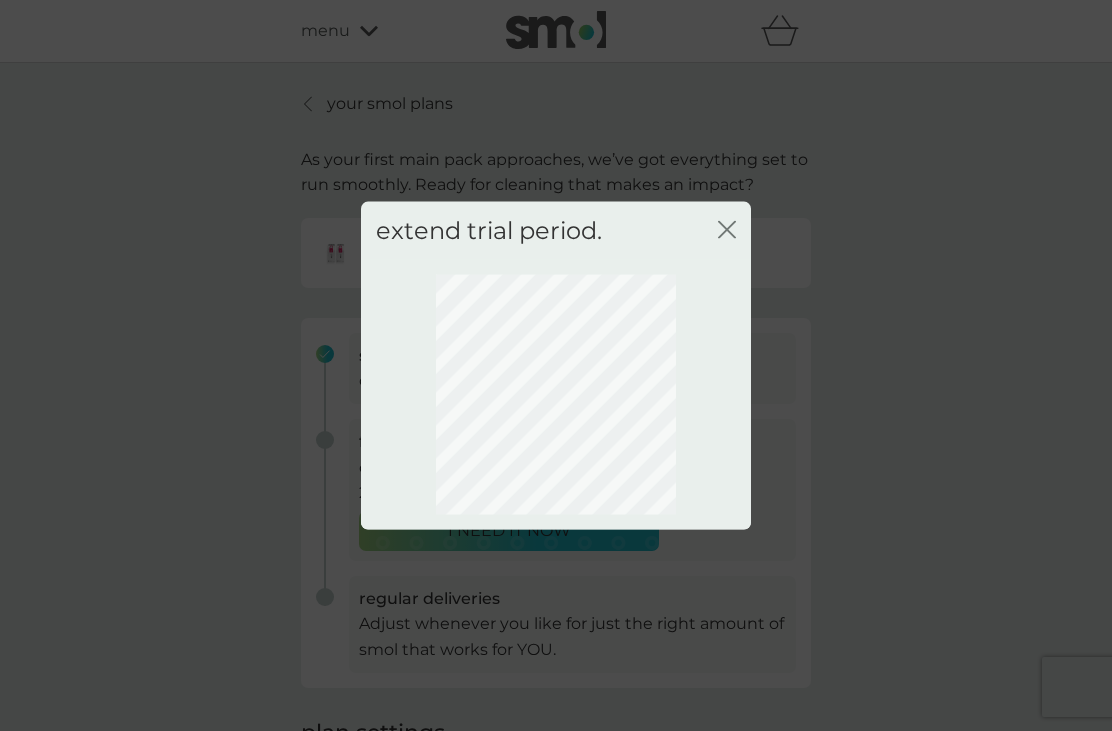 click on "close" 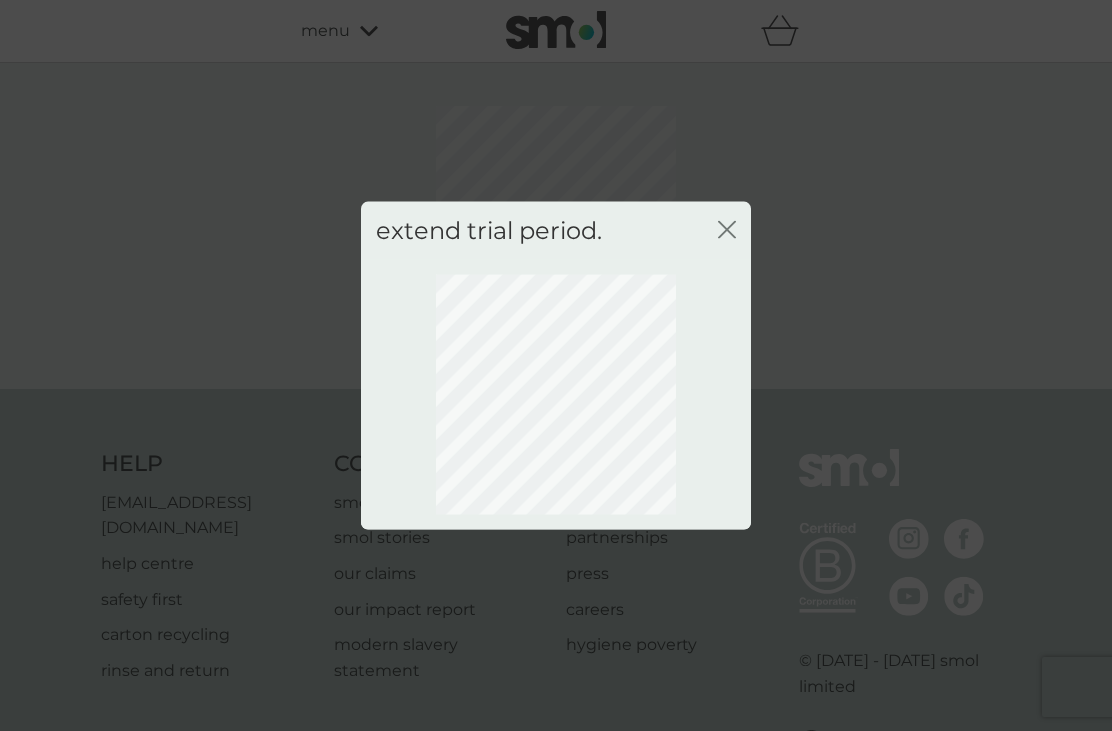 click on "close" 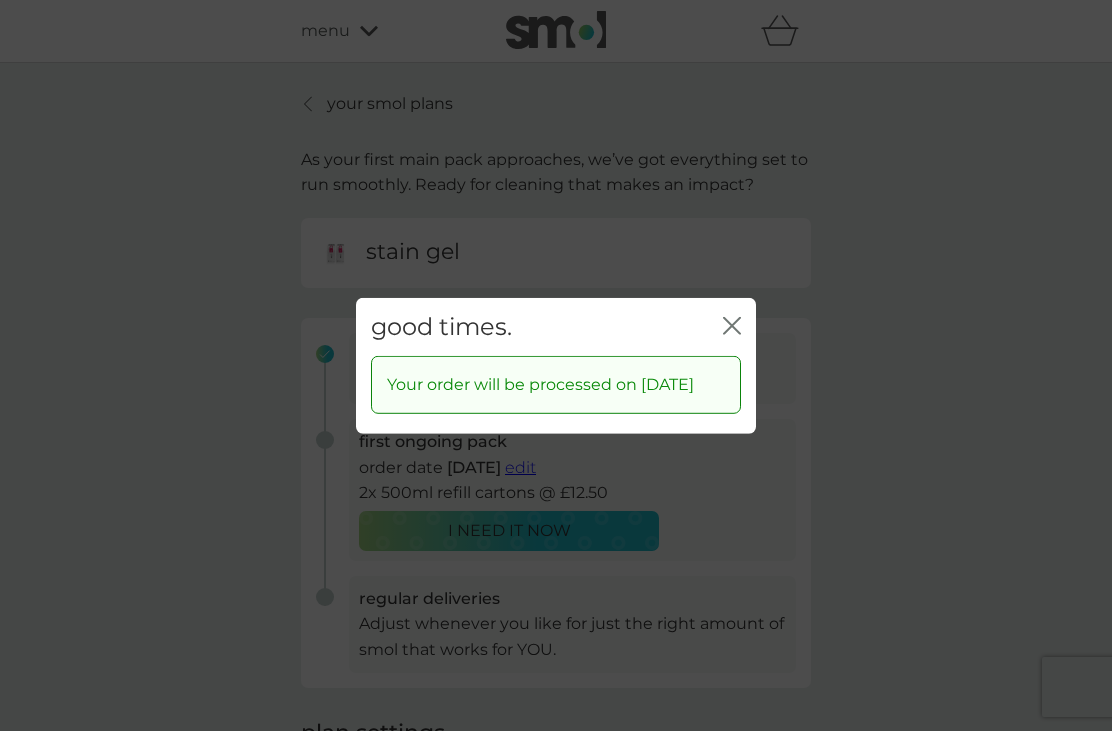 click 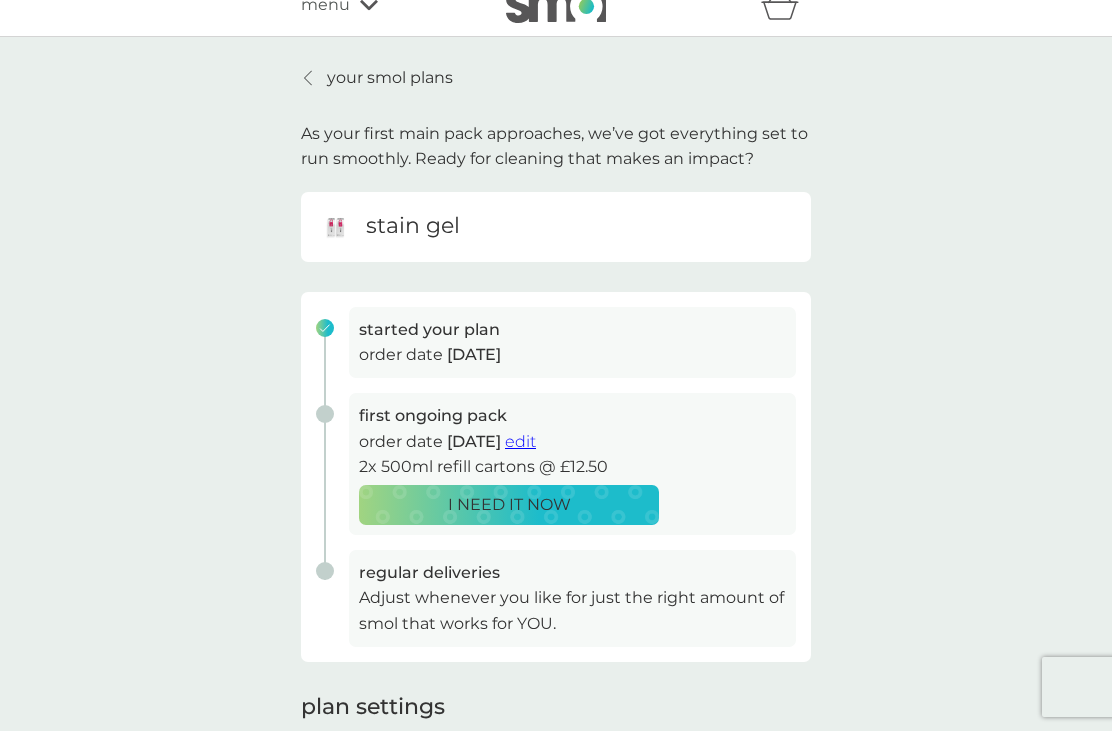 scroll, scrollTop: 0, scrollLeft: 0, axis: both 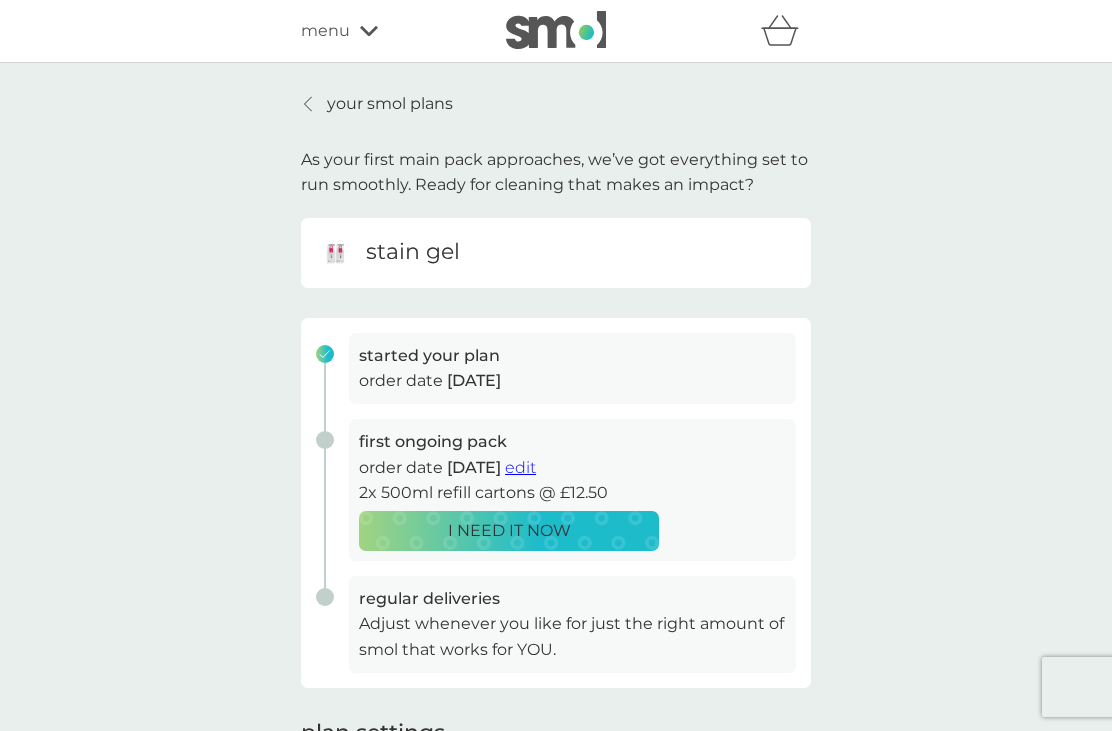 click at bounding box center (309, 104) 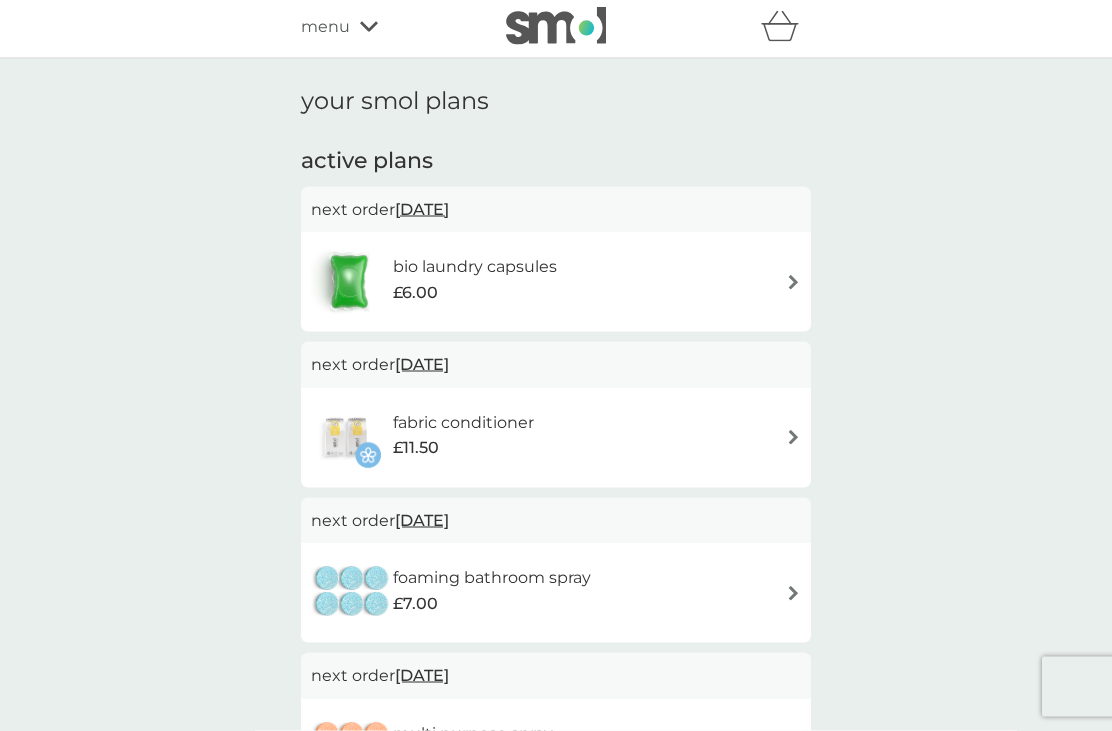 scroll, scrollTop: 0, scrollLeft: 0, axis: both 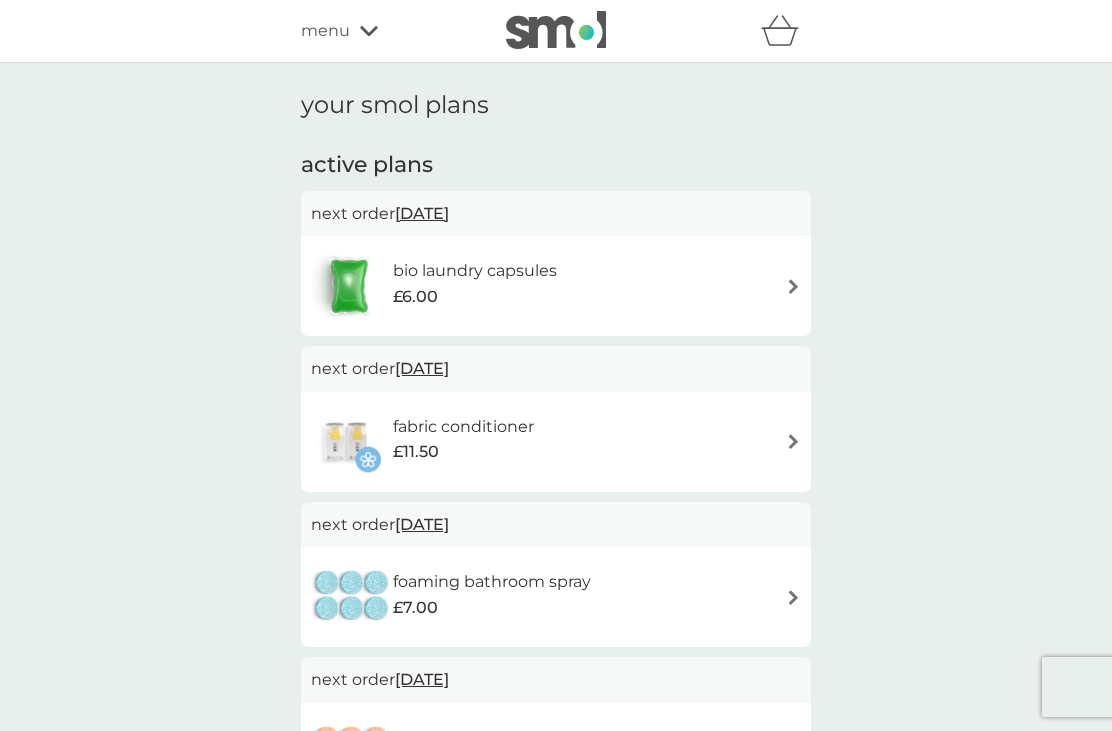 click 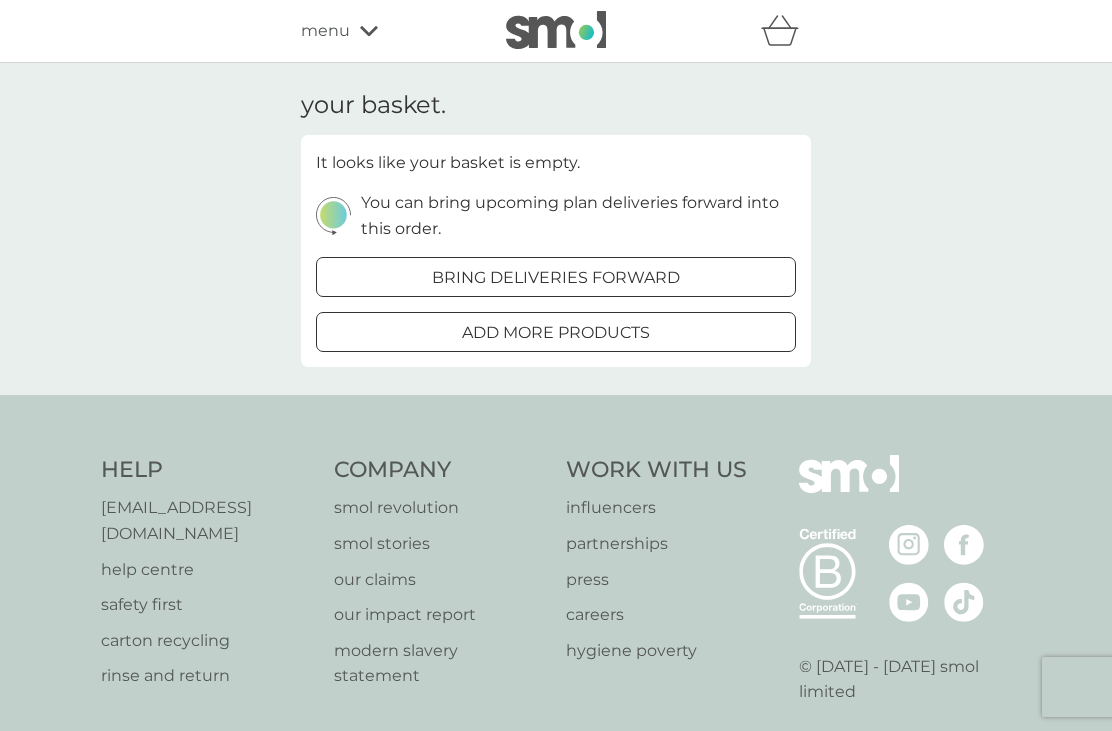 click on "add more products" at bounding box center [556, 333] 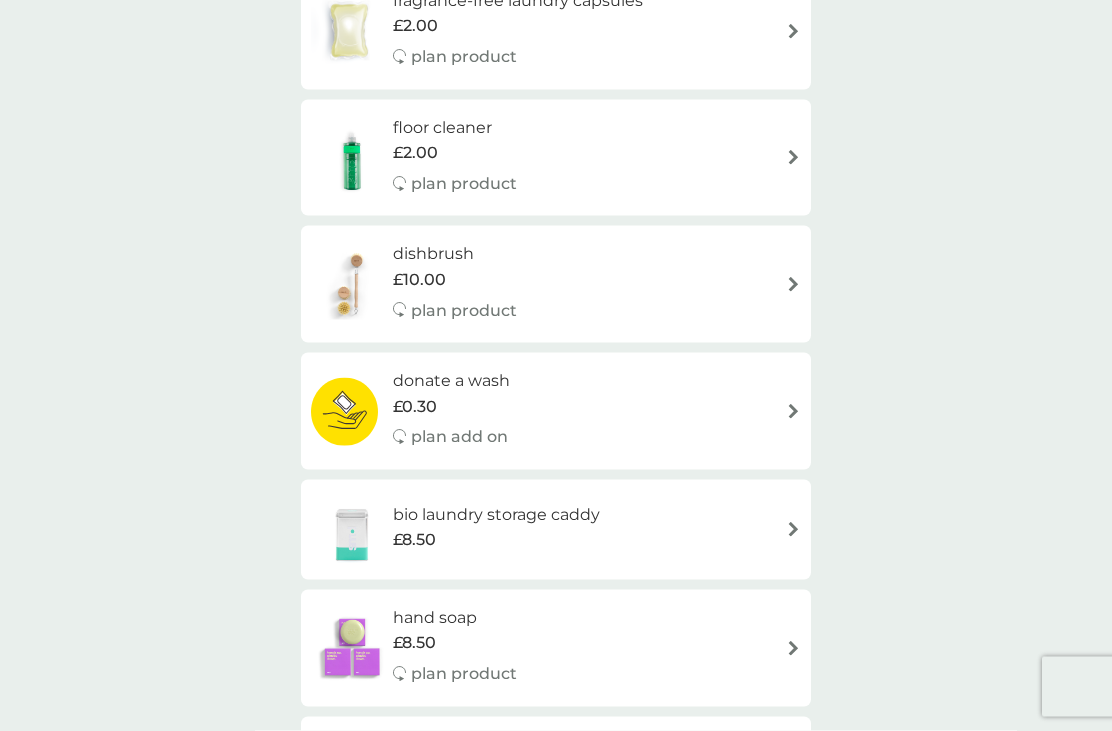 scroll, scrollTop: 486, scrollLeft: 0, axis: vertical 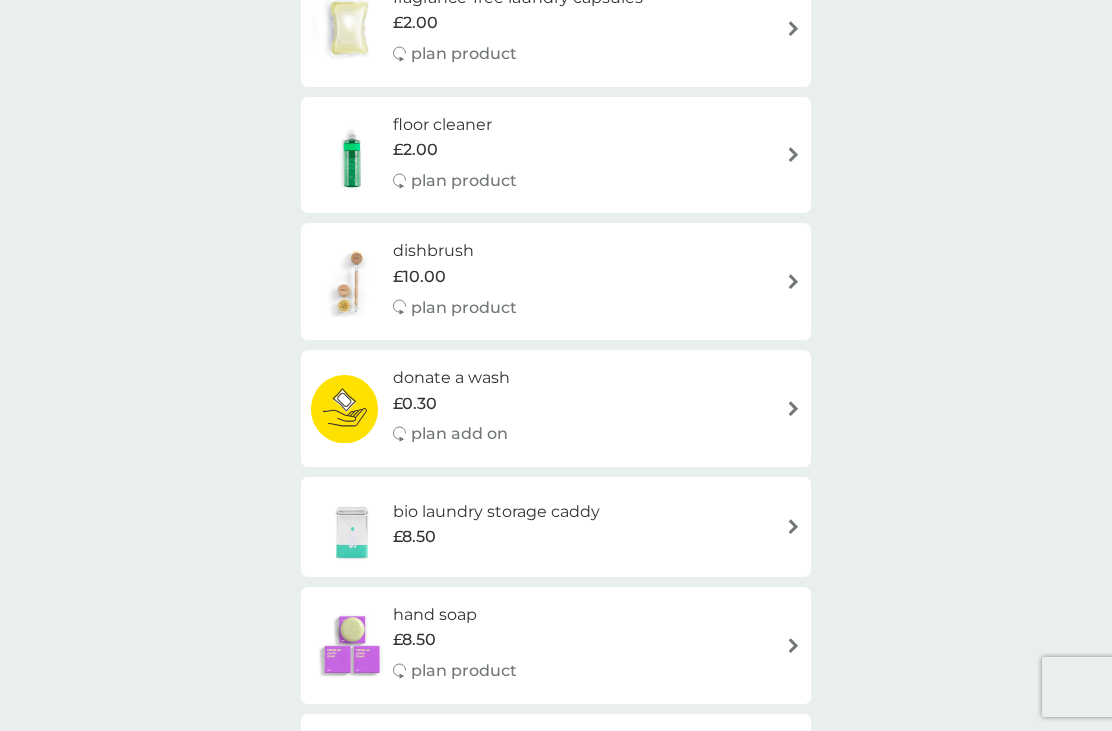 click on "plan add on" at bounding box center (459, 434) 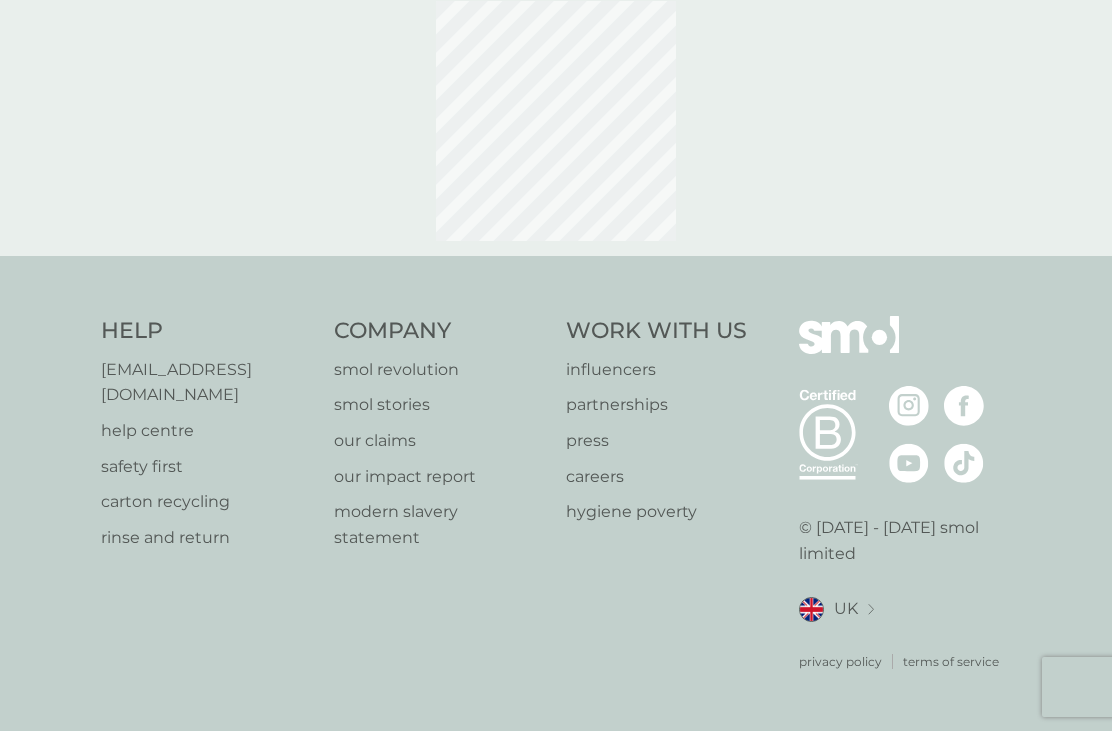 scroll, scrollTop: 0, scrollLeft: 0, axis: both 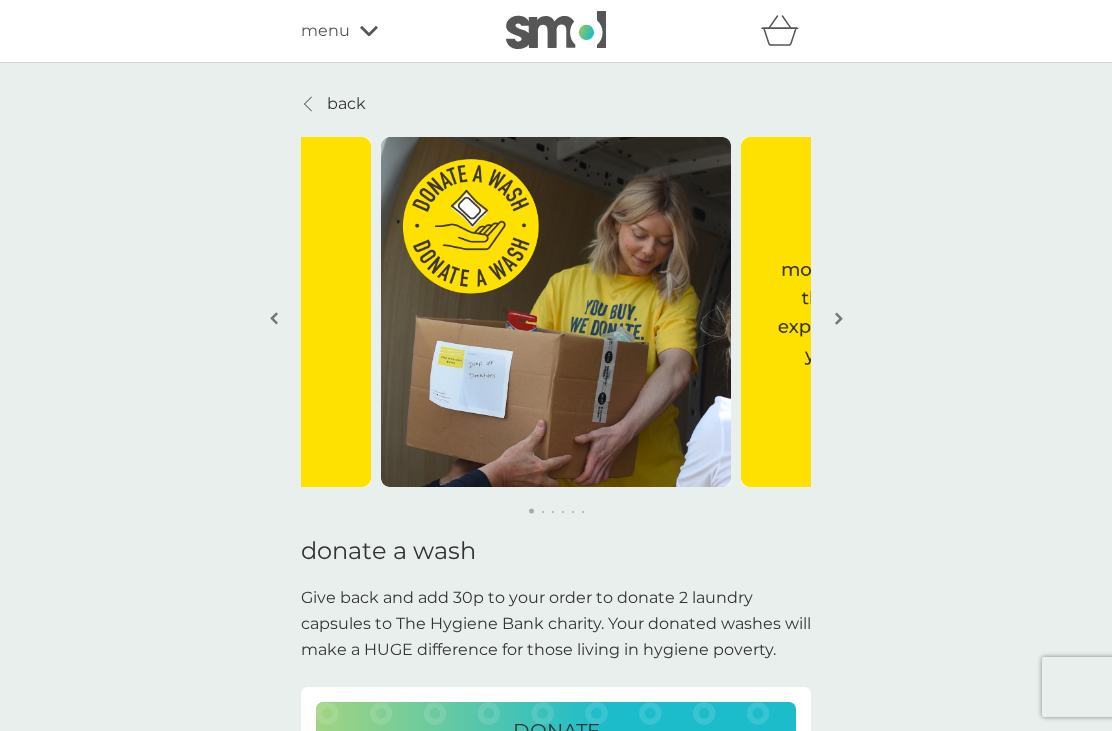 click on "DONATE" at bounding box center [556, 731] 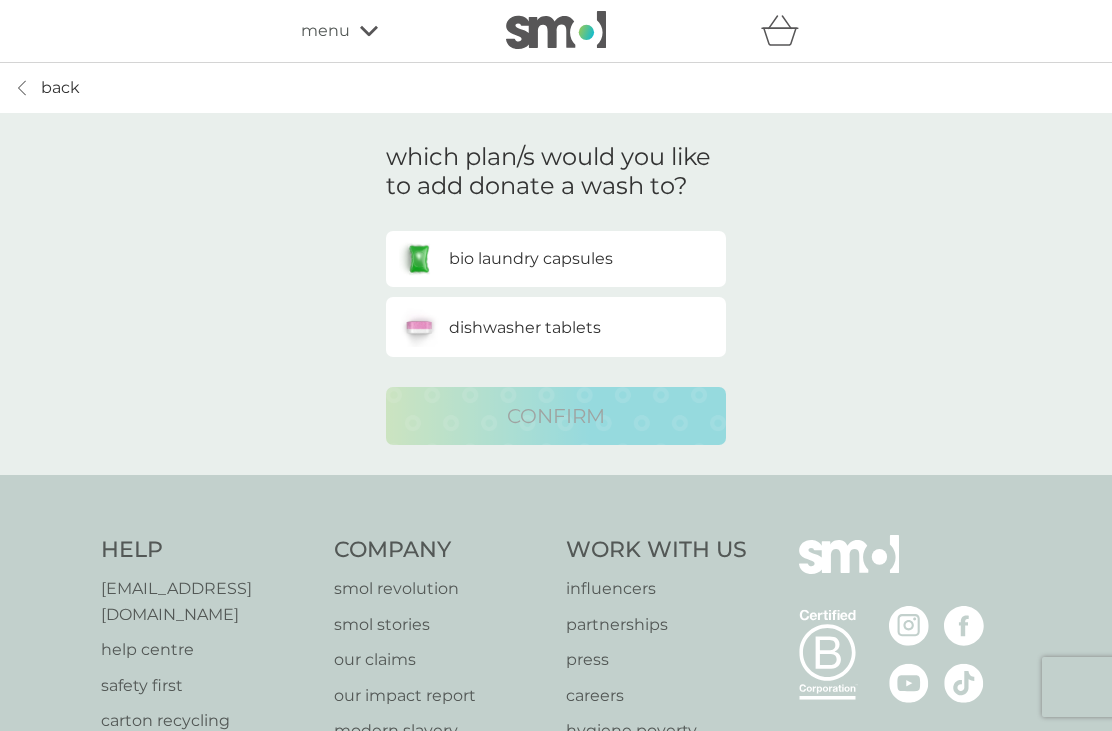 click on "bio laundry capsules" at bounding box center [531, 259] 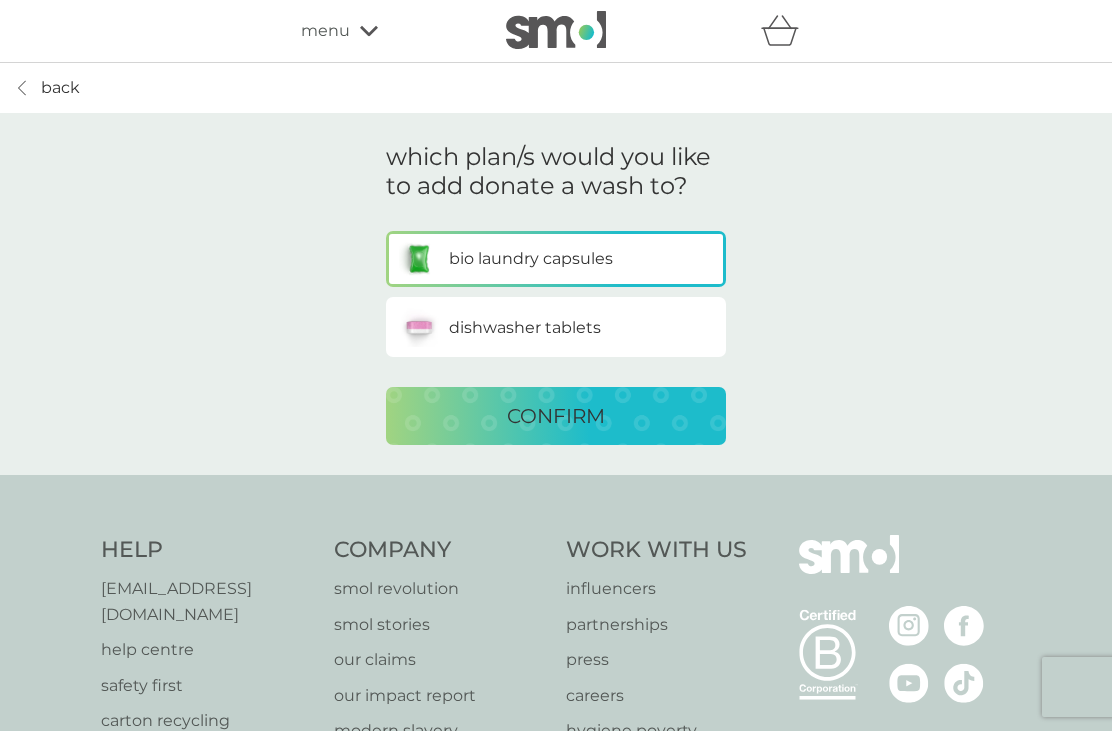 click on "CONFIRM" at bounding box center [556, 416] 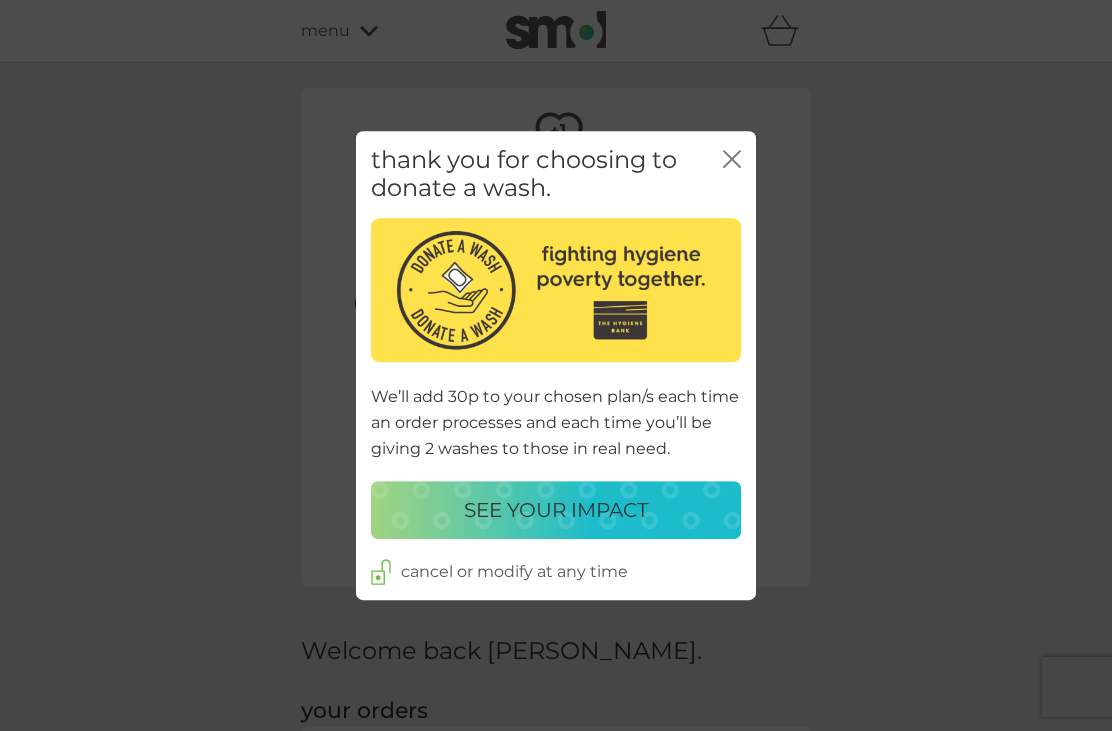 click 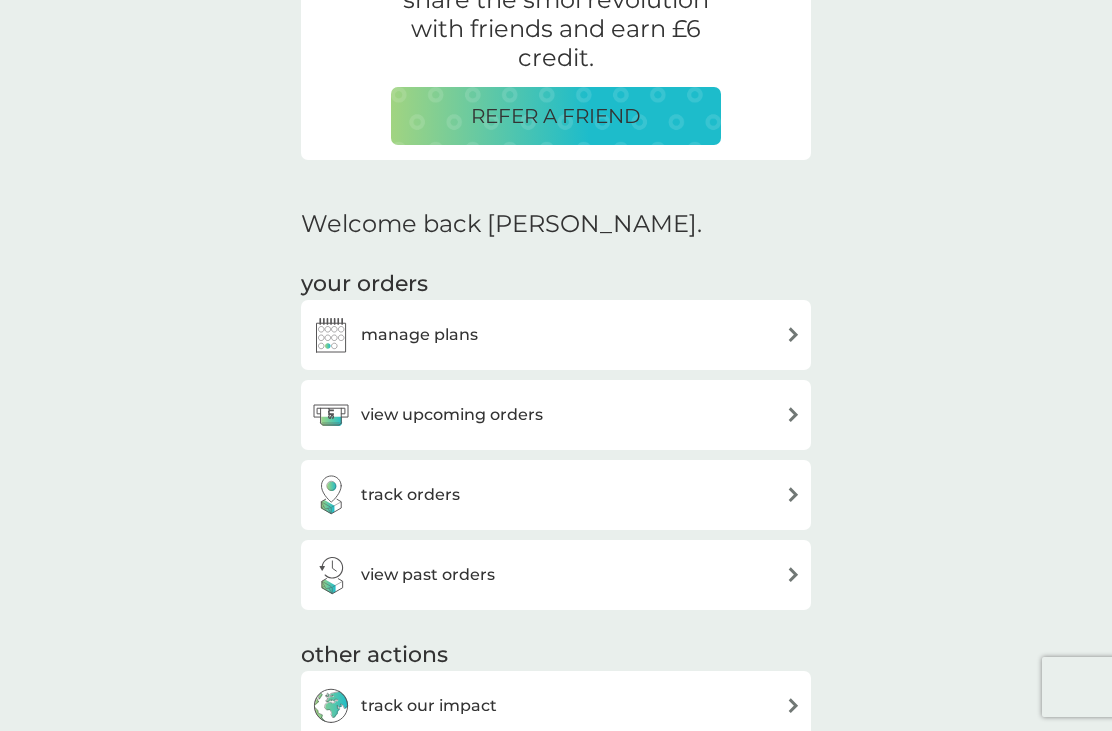 scroll, scrollTop: 401, scrollLeft: 0, axis: vertical 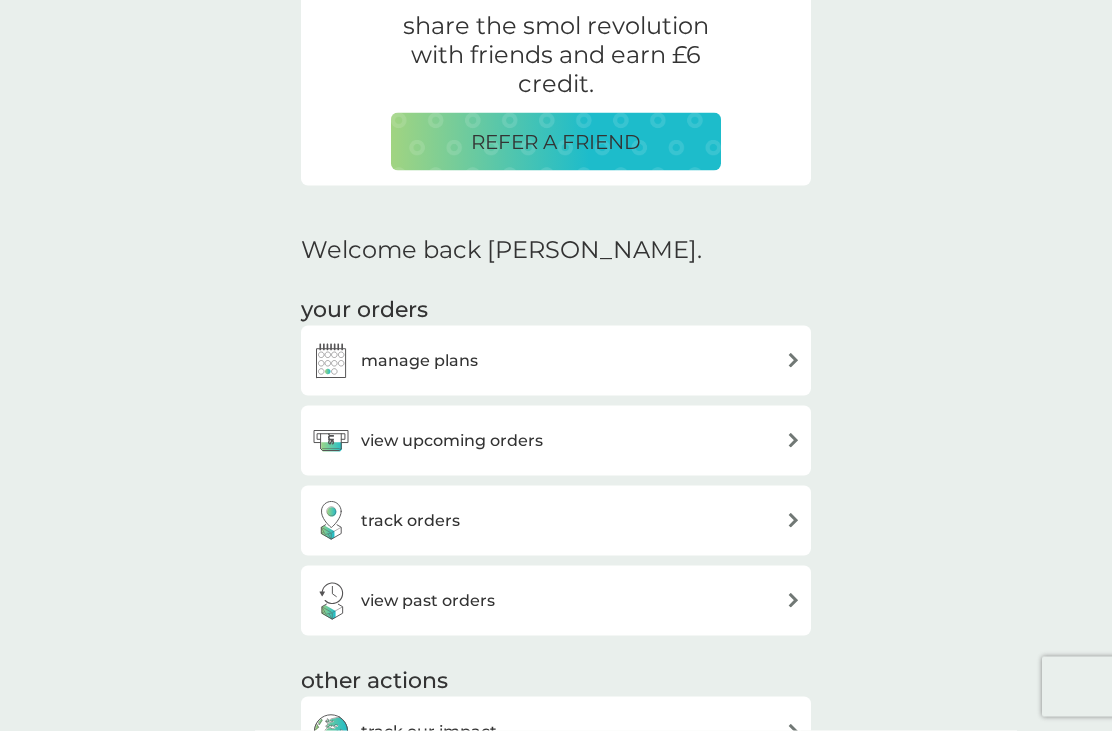 click at bounding box center [793, 440] 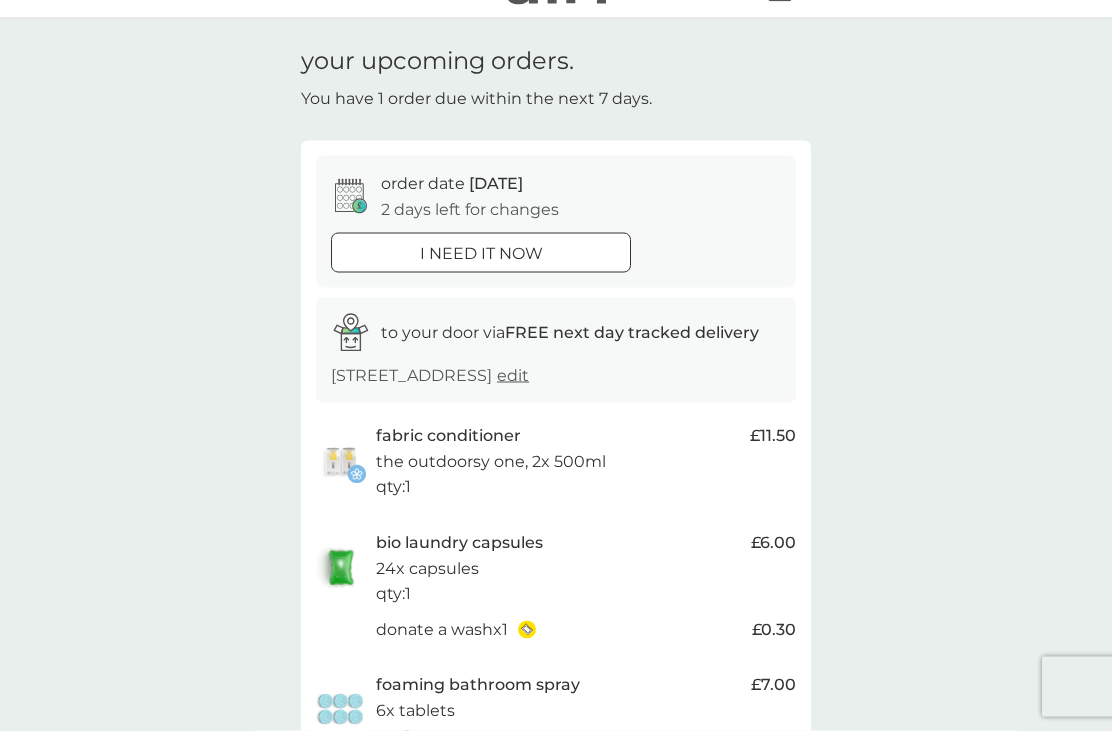 scroll, scrollTop: 0, scrollLeft: 0, axis: both 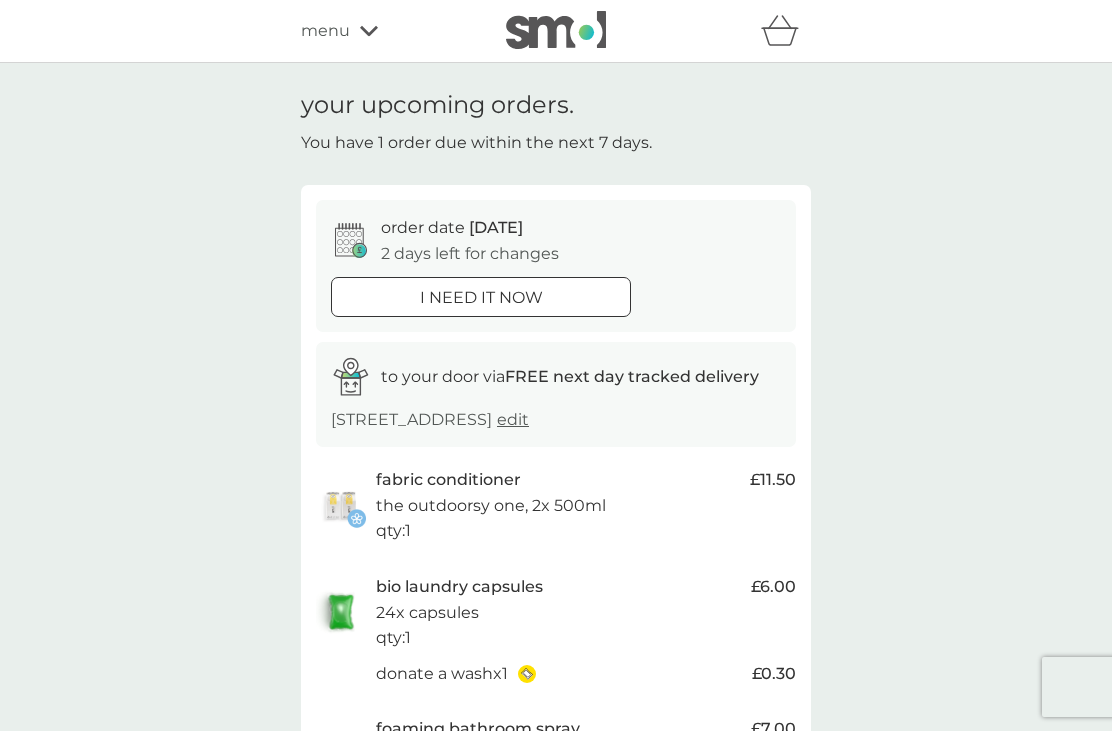 click at bounding box center (786, 31) 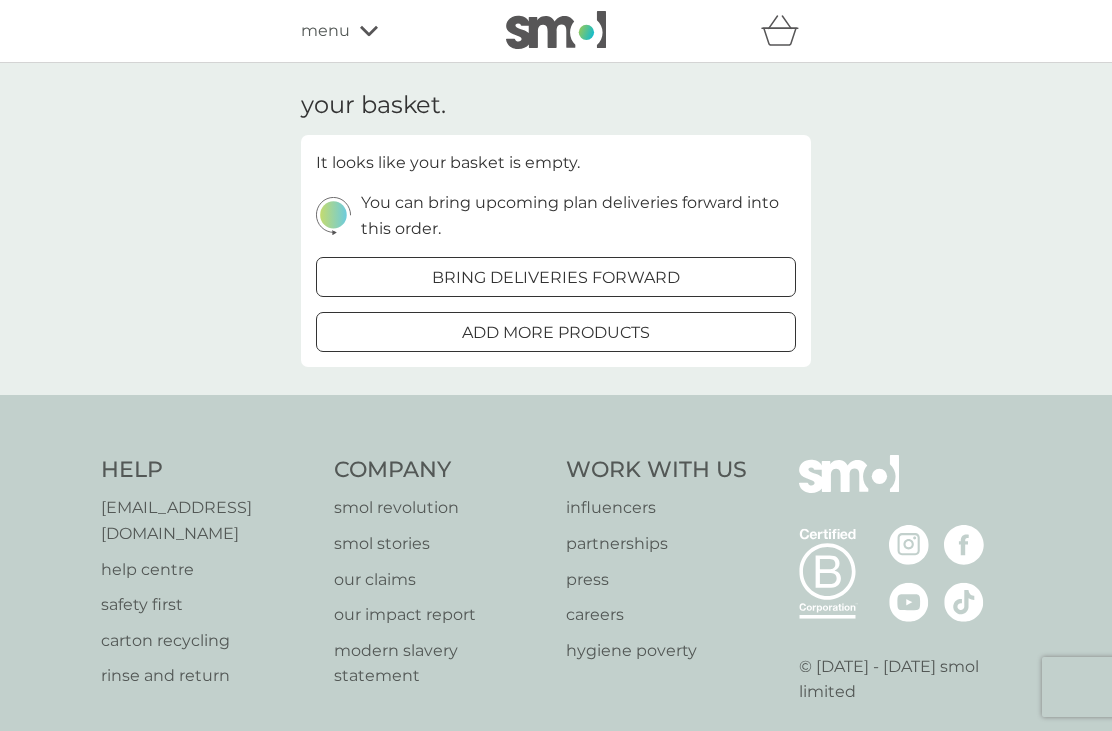 click on "add more products" at bounding box center (556, 333) 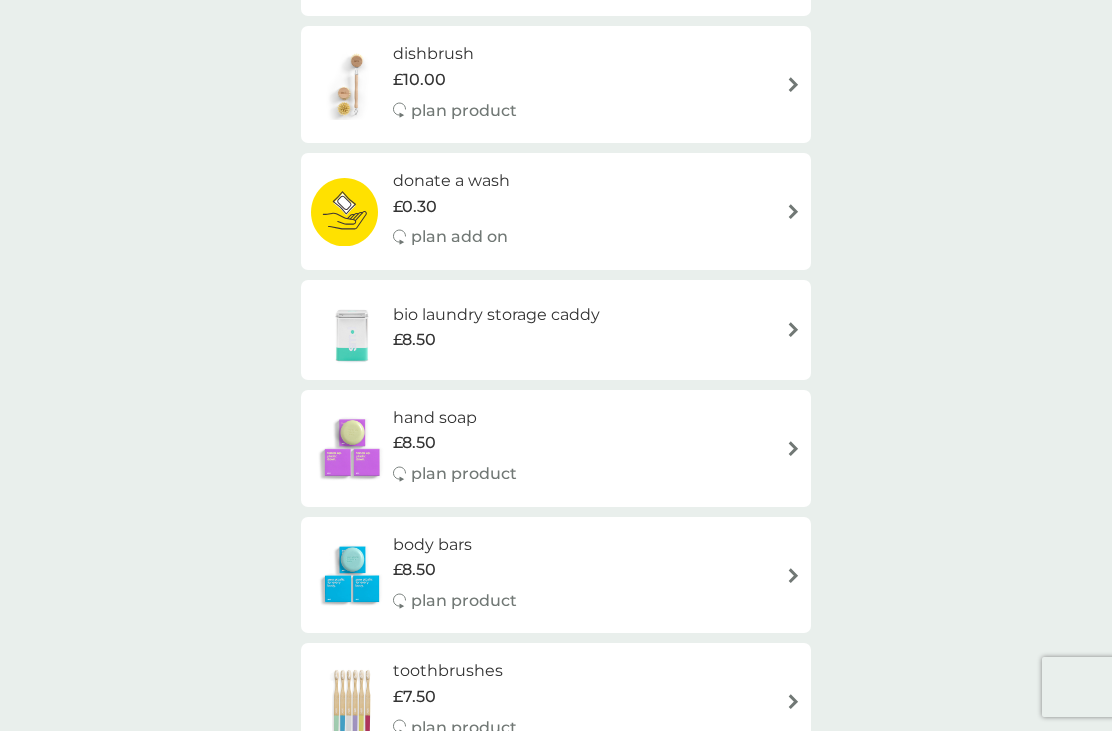 scroll, scrollTop: 687, scrollLeft: 0, axis: vertical 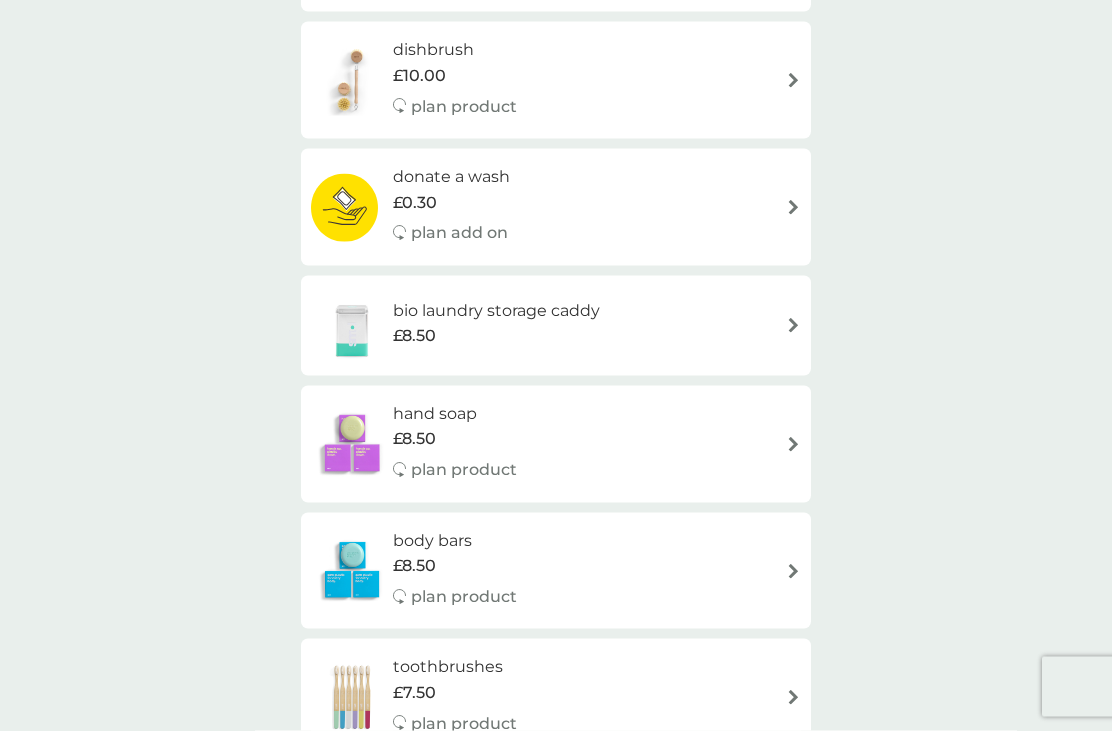 click on "bio laundry storage caddy £8.50" at bounding box center (556, 326) 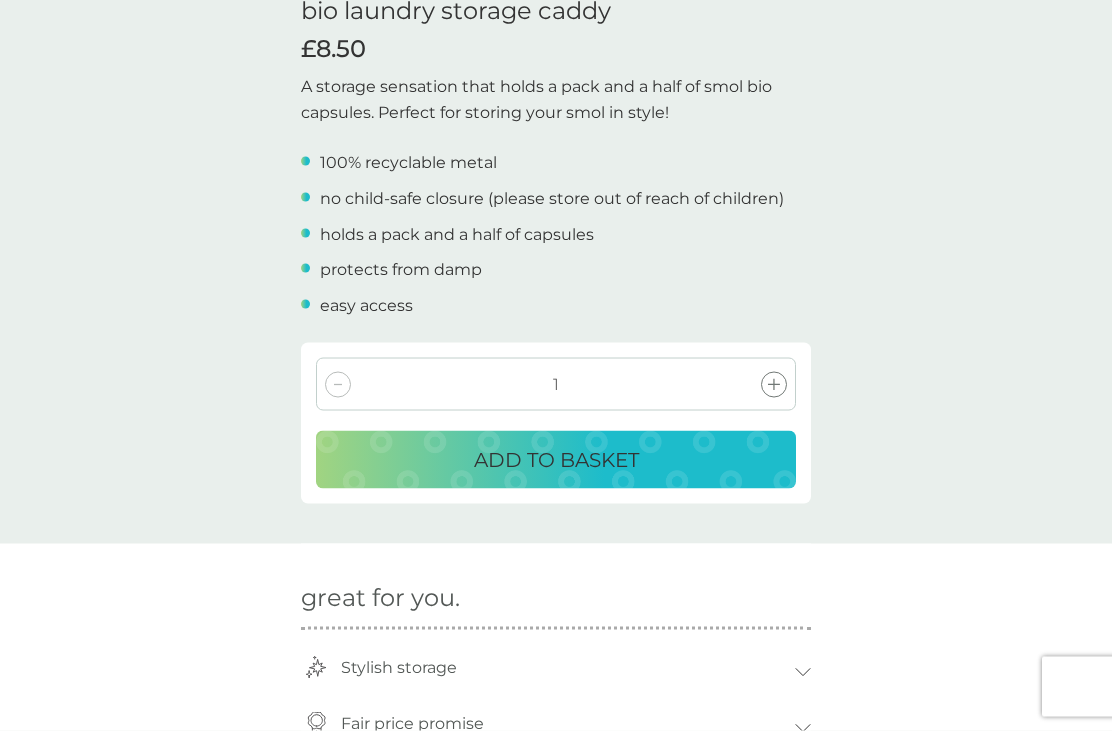 scroll, scrollTop: 542, scrollLeft: 0, axis: vertical 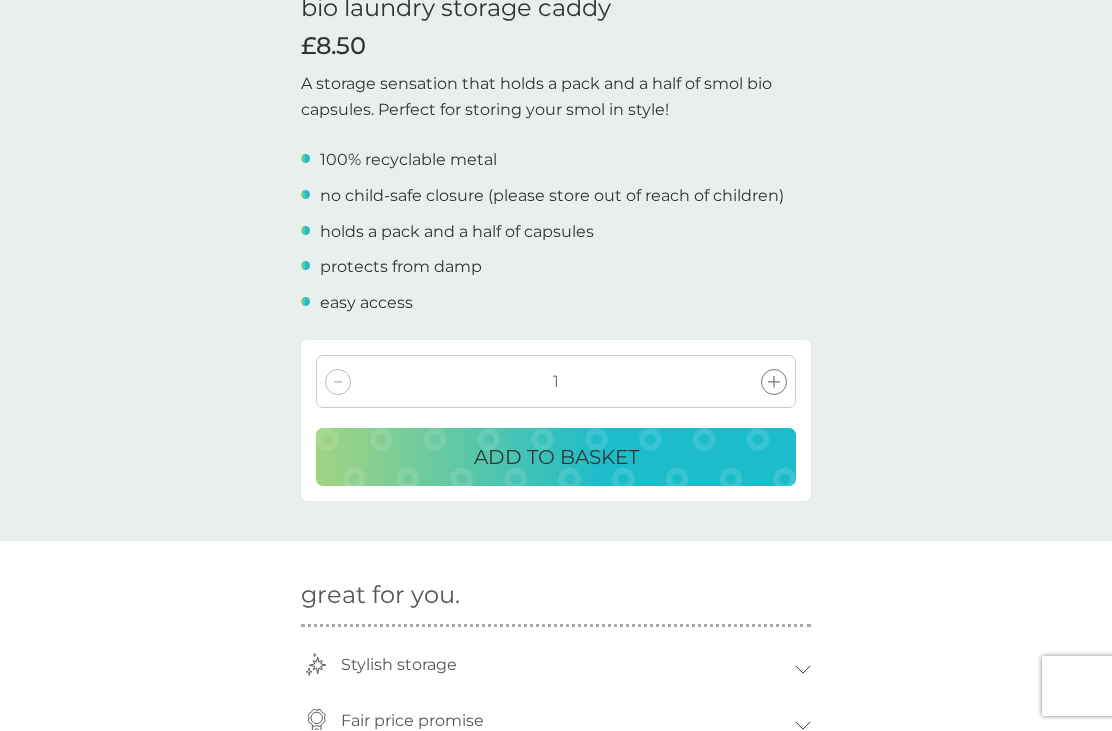 click on "ADD TO BASKET" at bounding box center (556, 458) 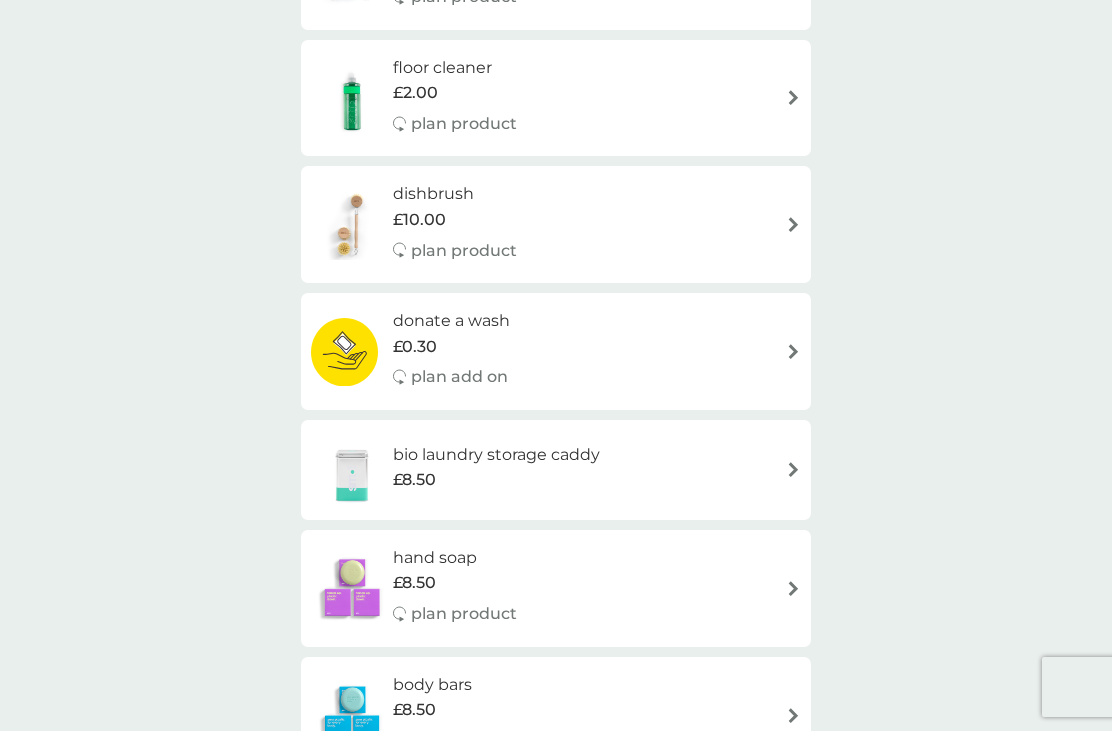 scroll, scrollTop: 0, scrollLeft: 0, axis: both 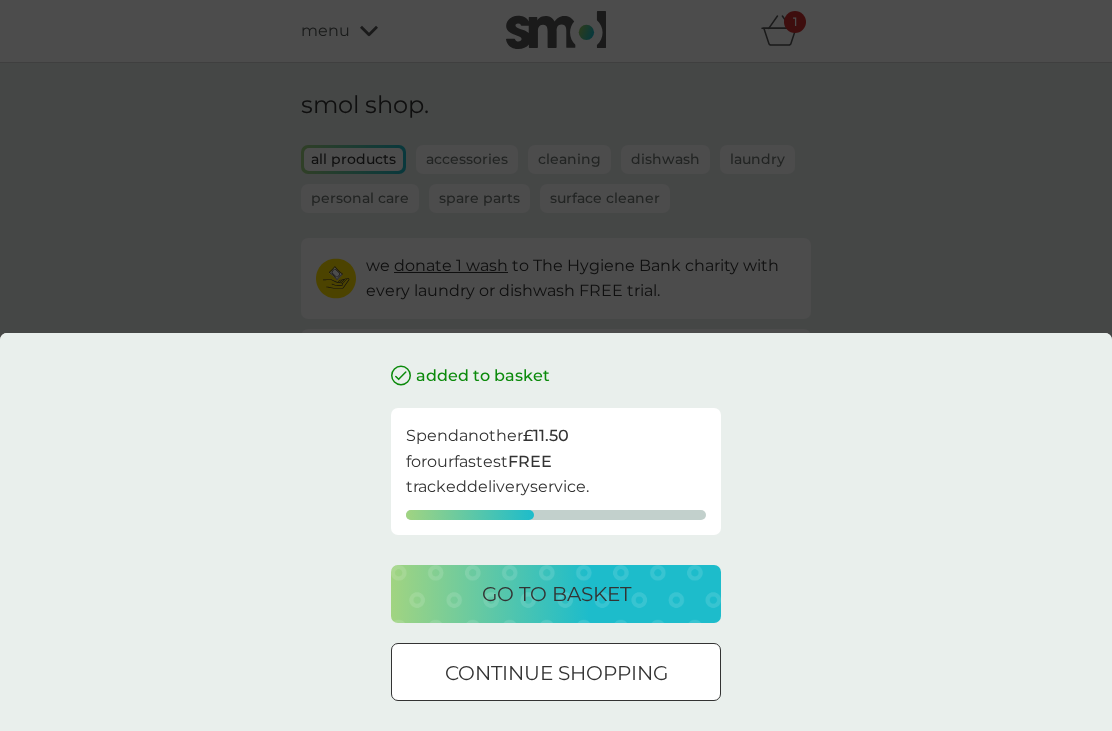 click on "go to basket" at bounding box center [556, 594] 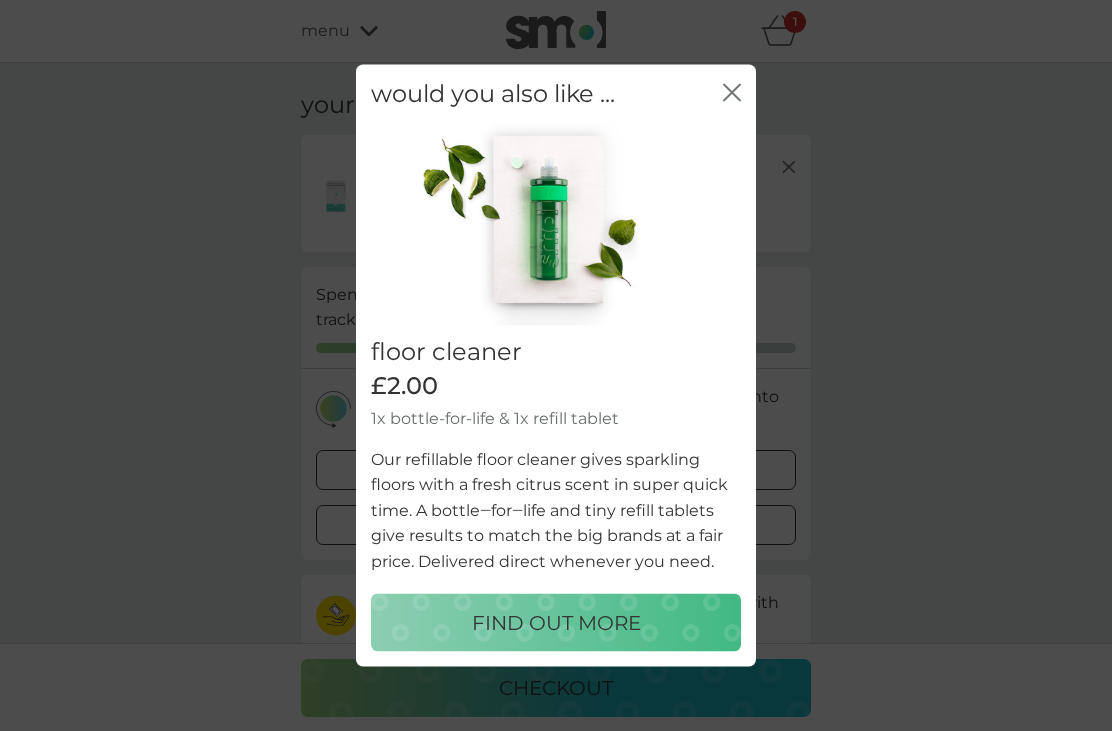 click on "close" at bounding box center [732, 93] 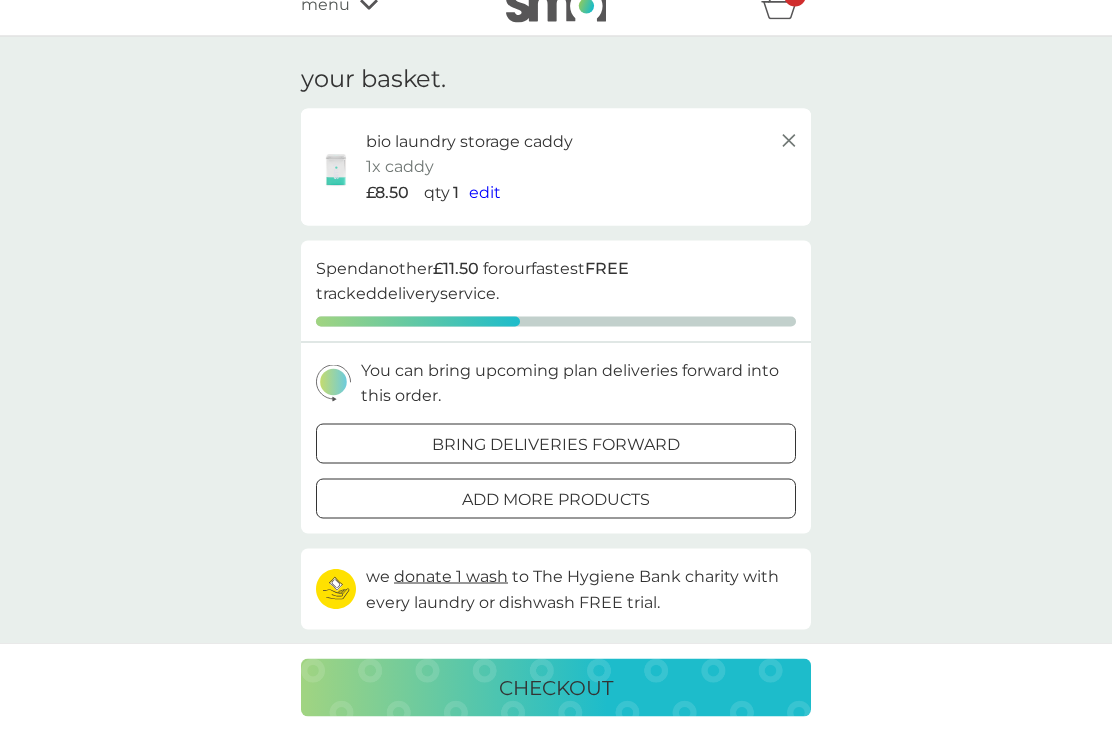 scroll, scrollTop: 0, scrollLeft: 0, axis: both 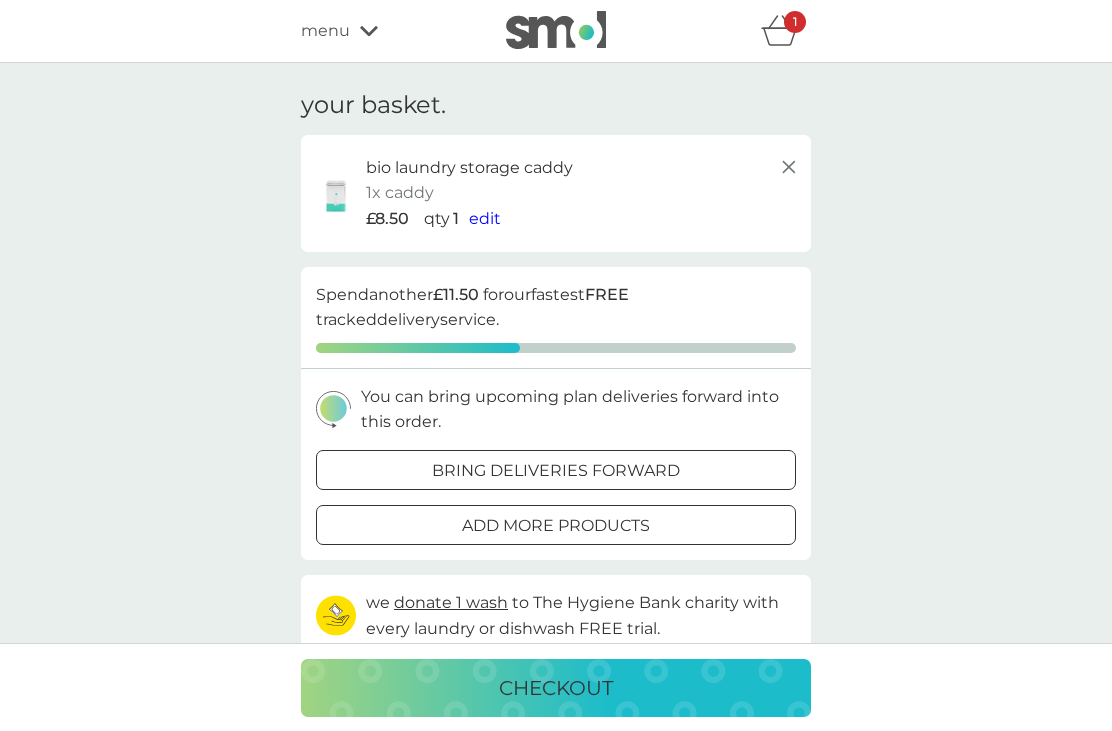 click 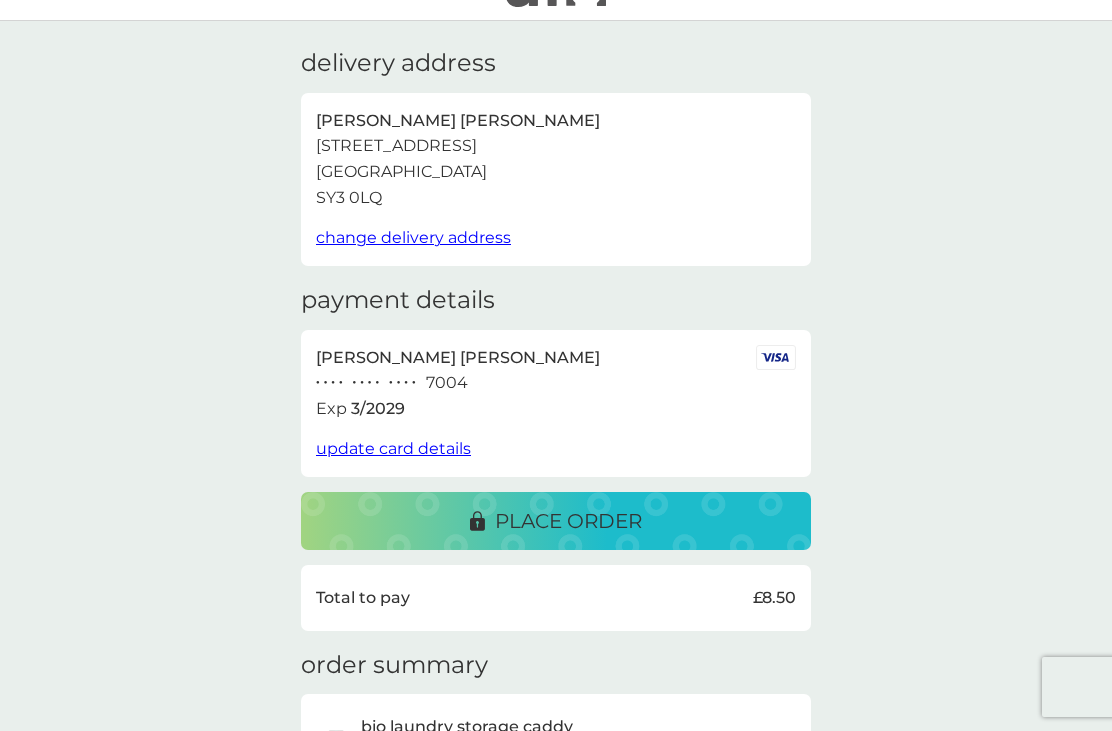 scroll, scrollTop: 0, scrollLeft: 0, axis: both 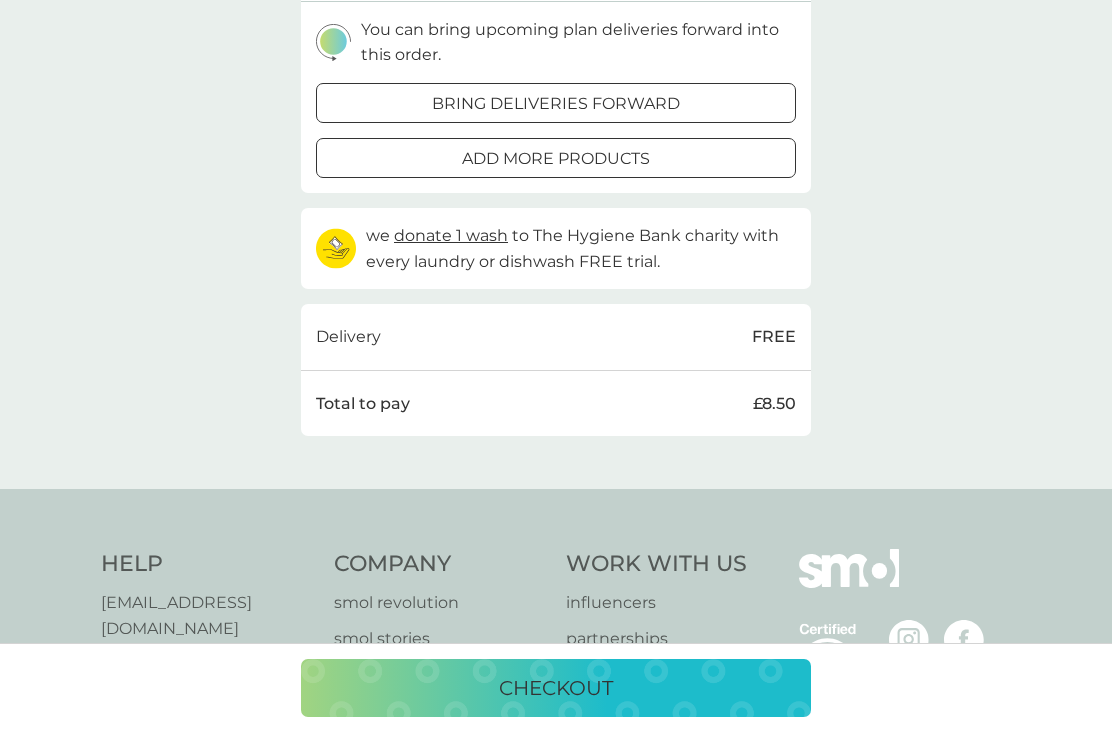 click on "checkout" at bounding box center [556, 688] 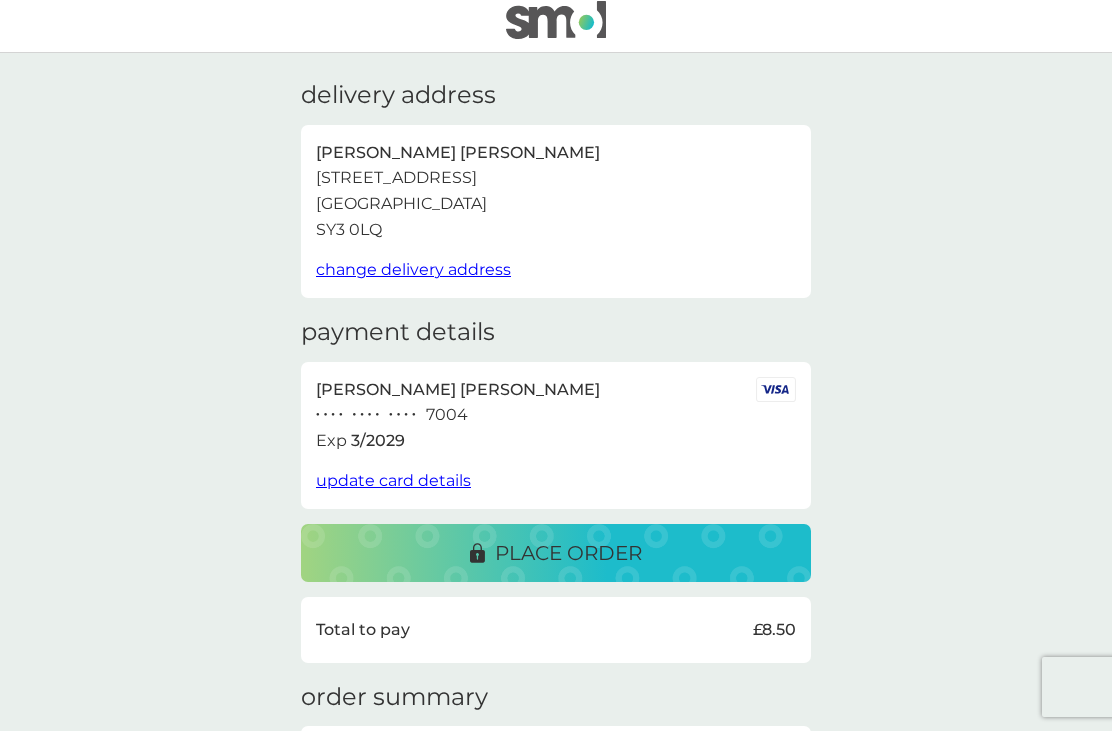 scroll, scrollTop: 0, scrollLeft: 0, axis: both 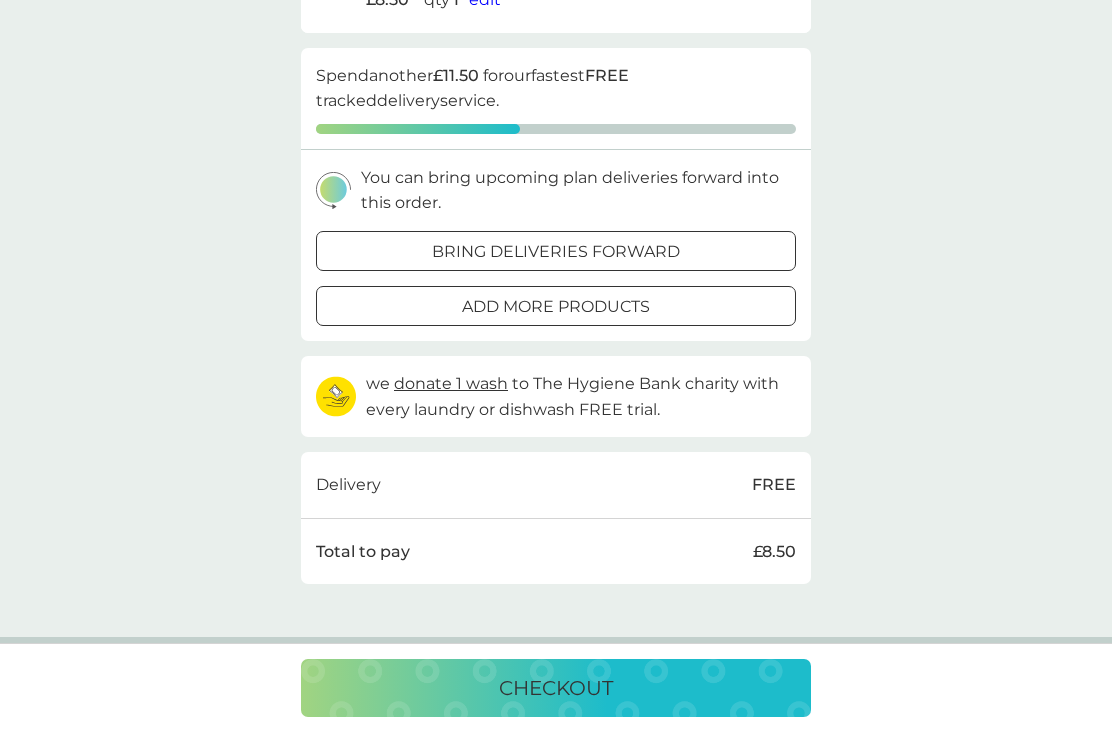 click on "bring deliveries forward" at bounding box center (556, 252) 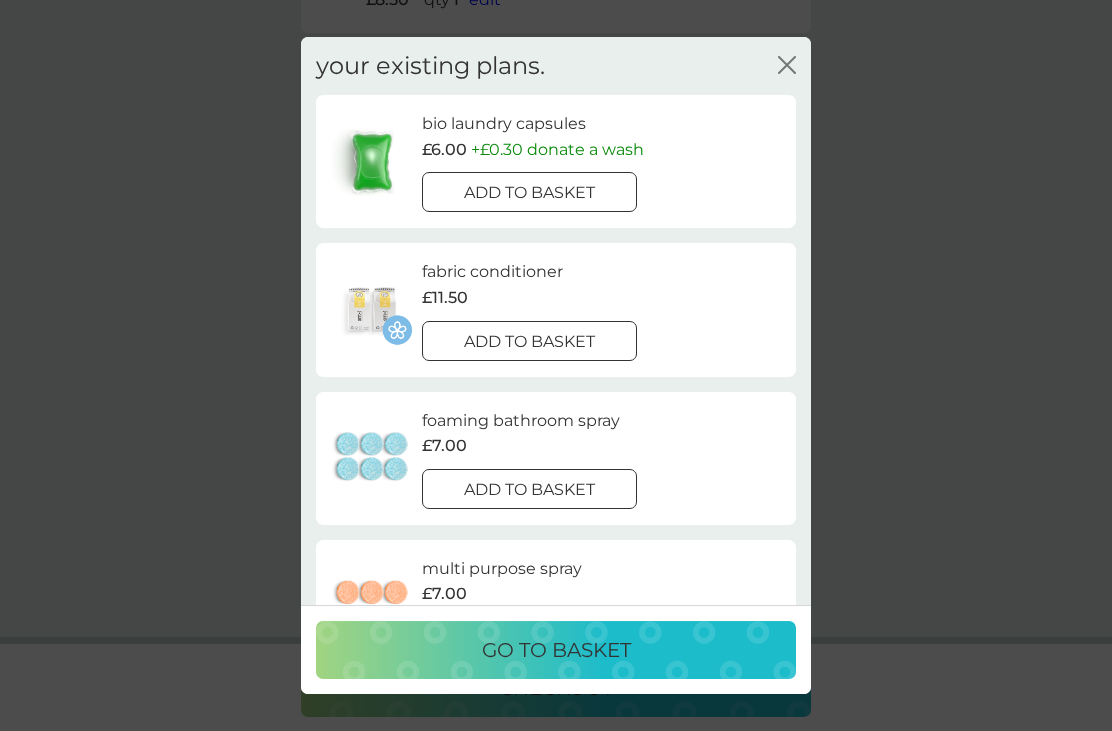 scroll, scrollTop: 0, scrollLeft: 0, axis: both 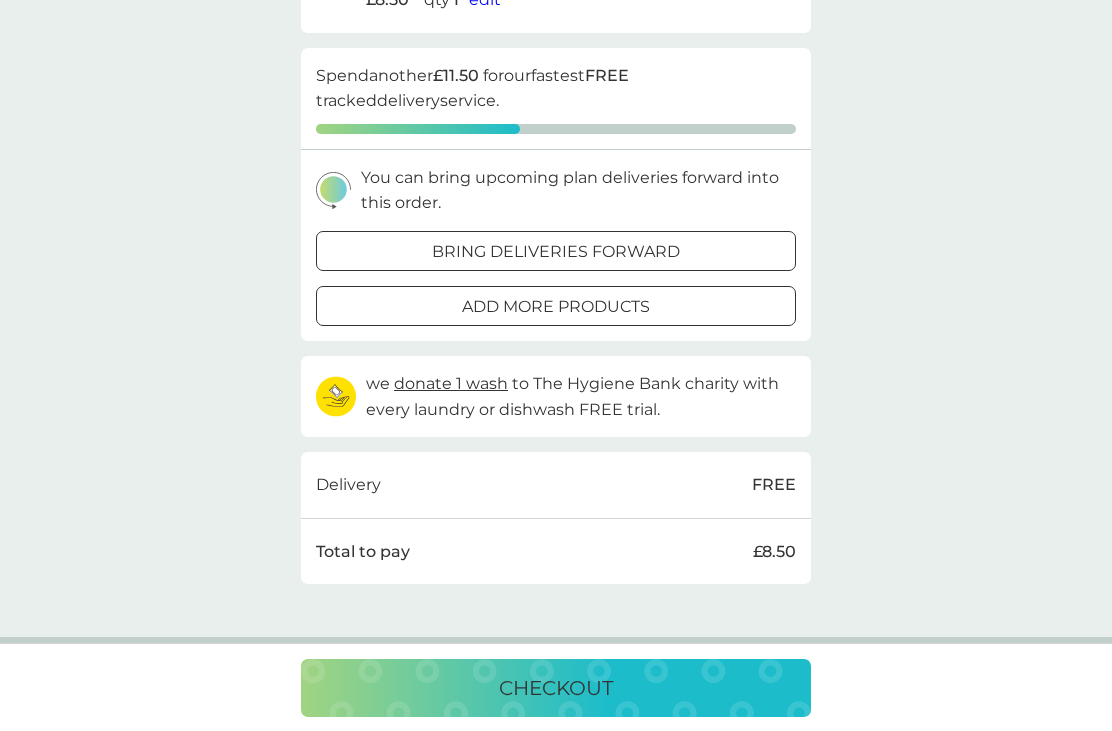 click on "checkout" at bounding box center [556, 688] 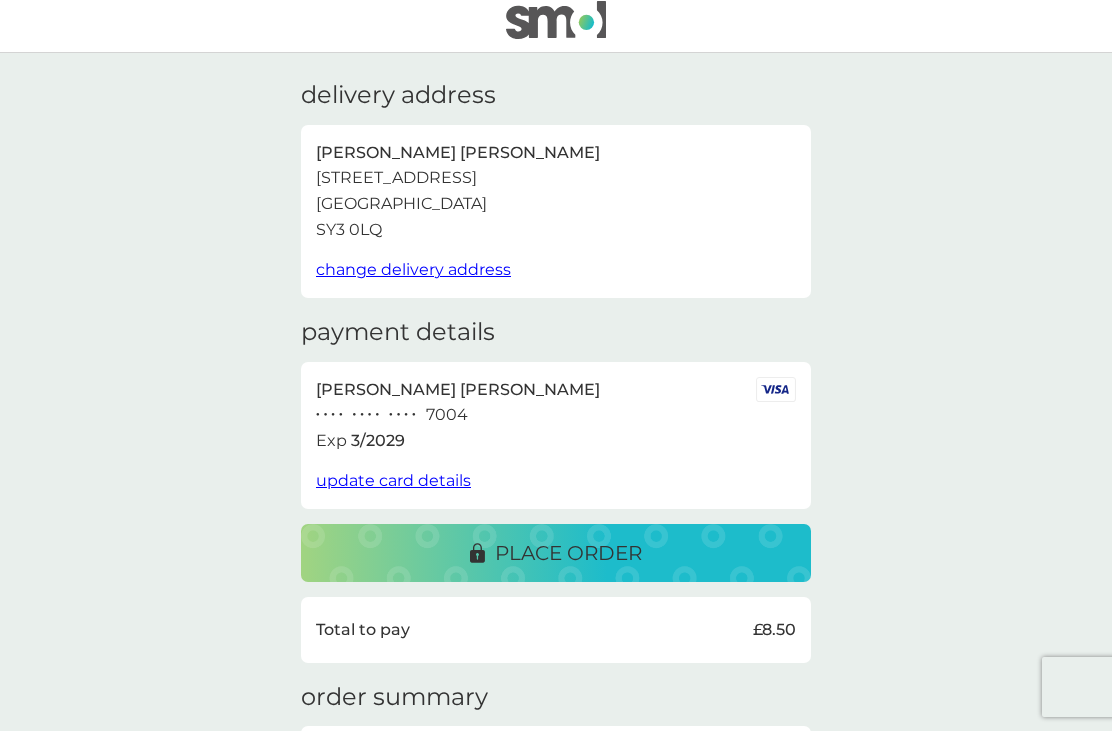 scroll, scrollTop: 0, scrollLeft: 0, axis: both 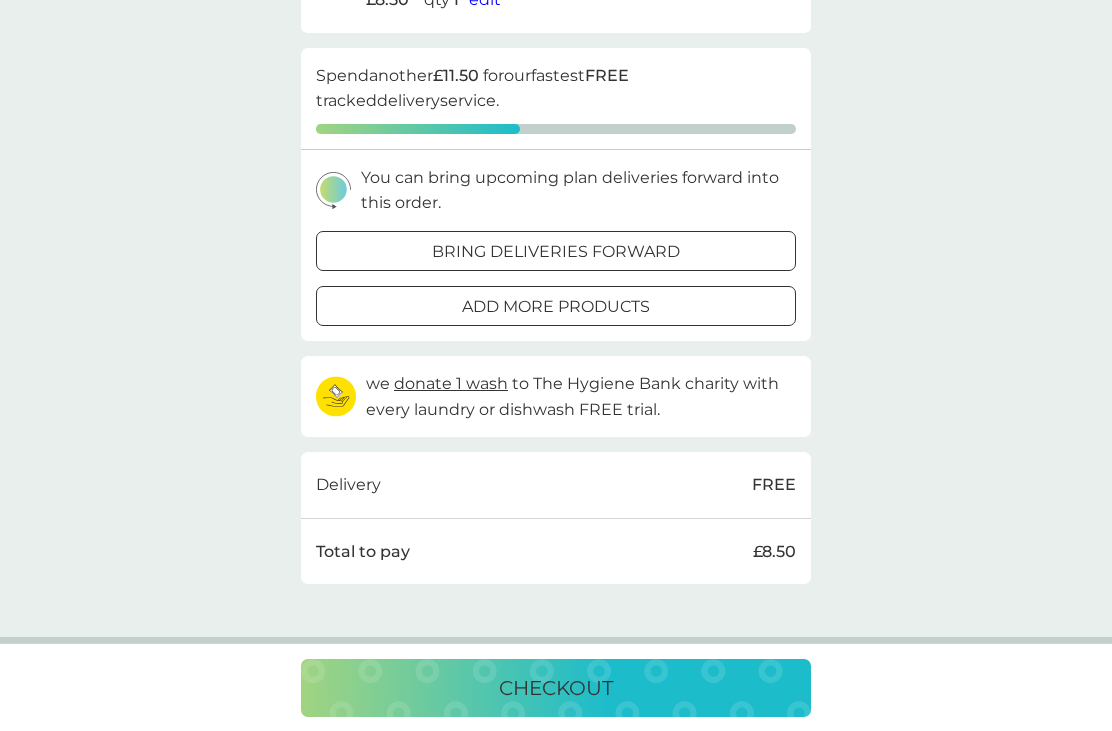 click on "bring deliveries forward" at bounding box center (556, 252) 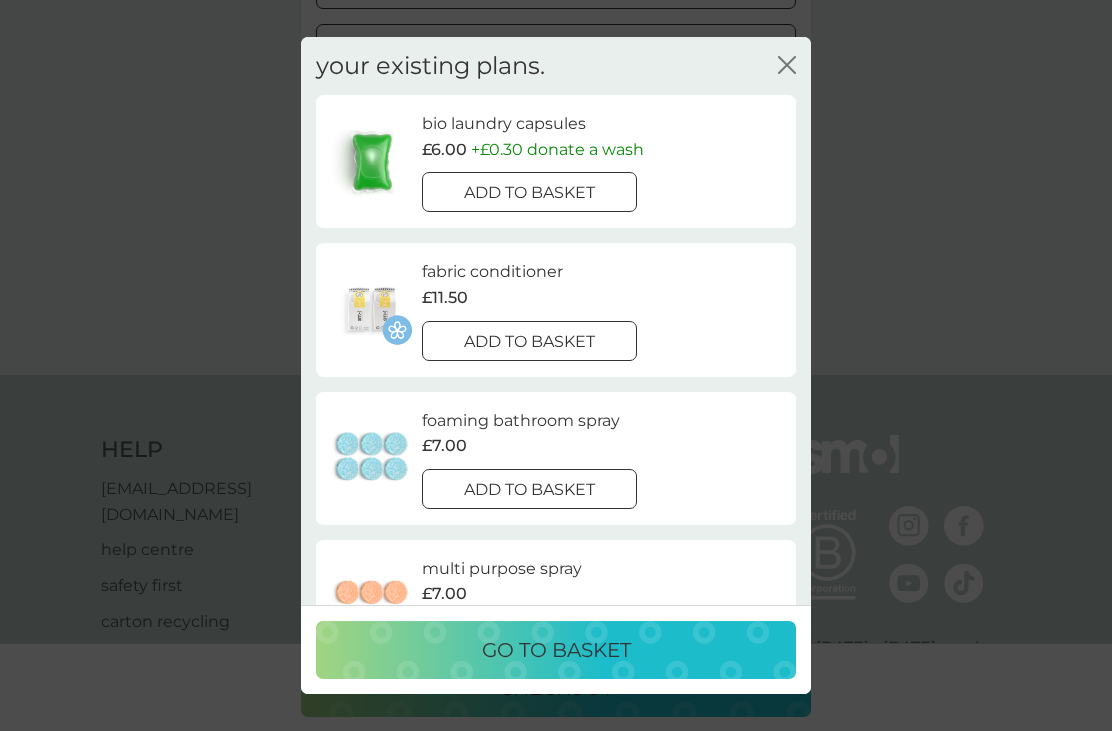 scroll, scrollTop: 502, scrollLeft: 0, axis: vertical 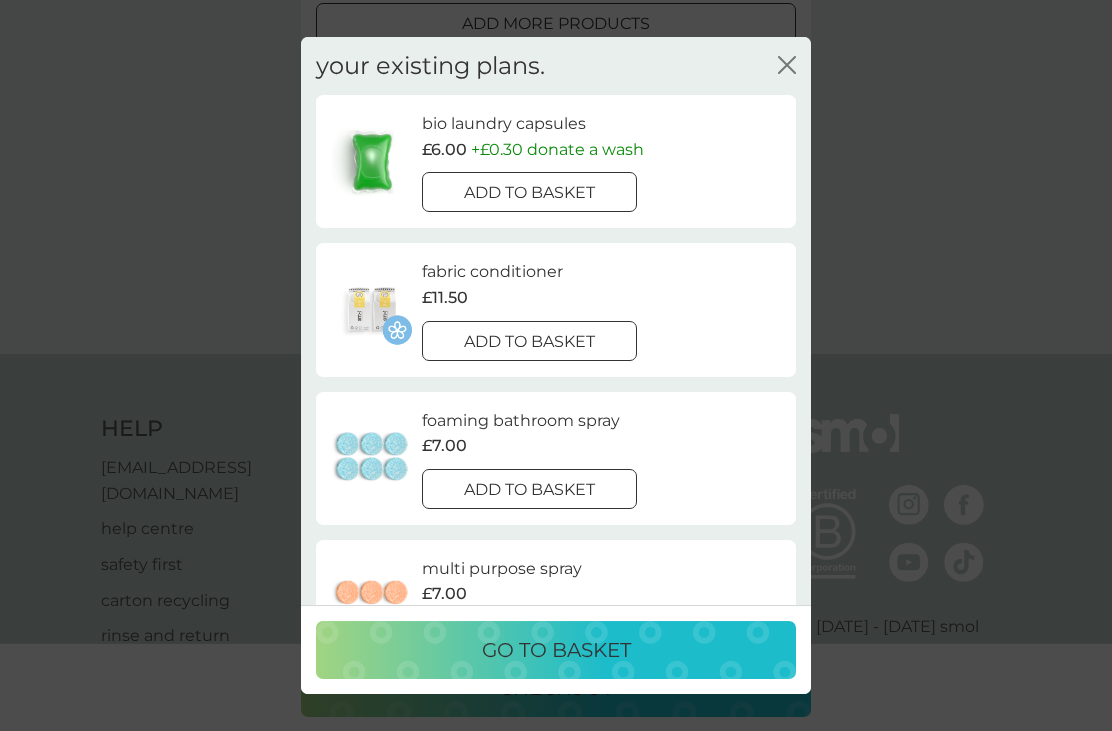 click on "go to basket" at bounding box center (556, 650) 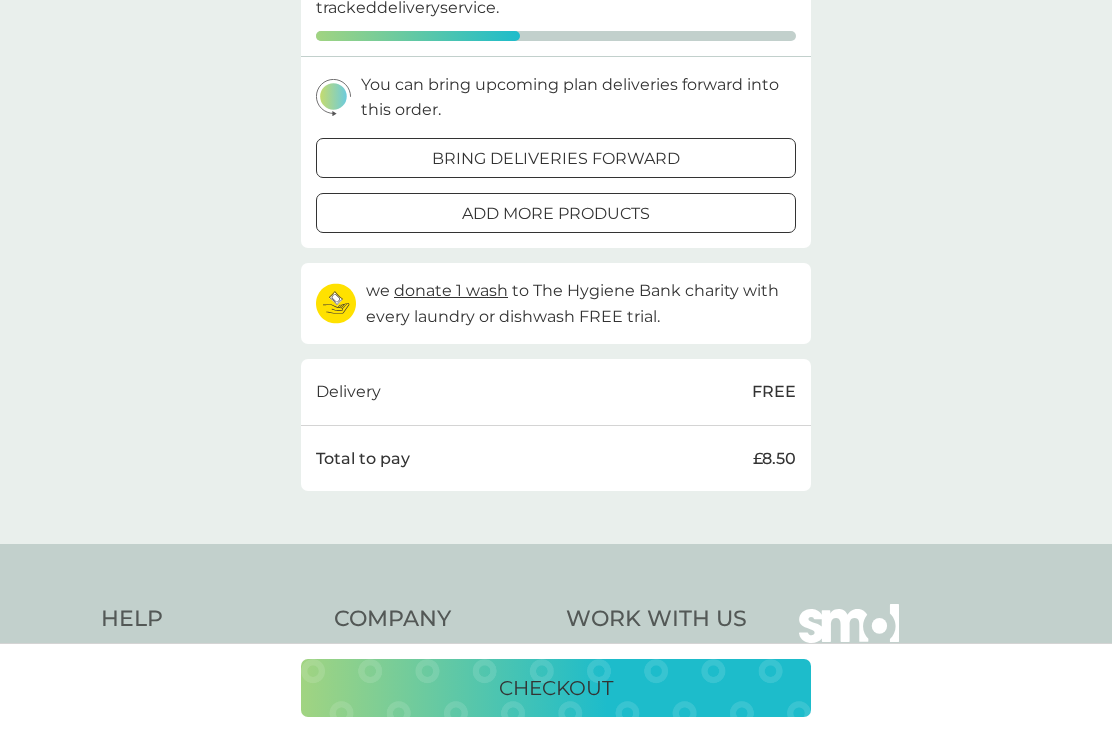 scroll, scrollTop: 364, scrollLeft: 0, axis: vertical 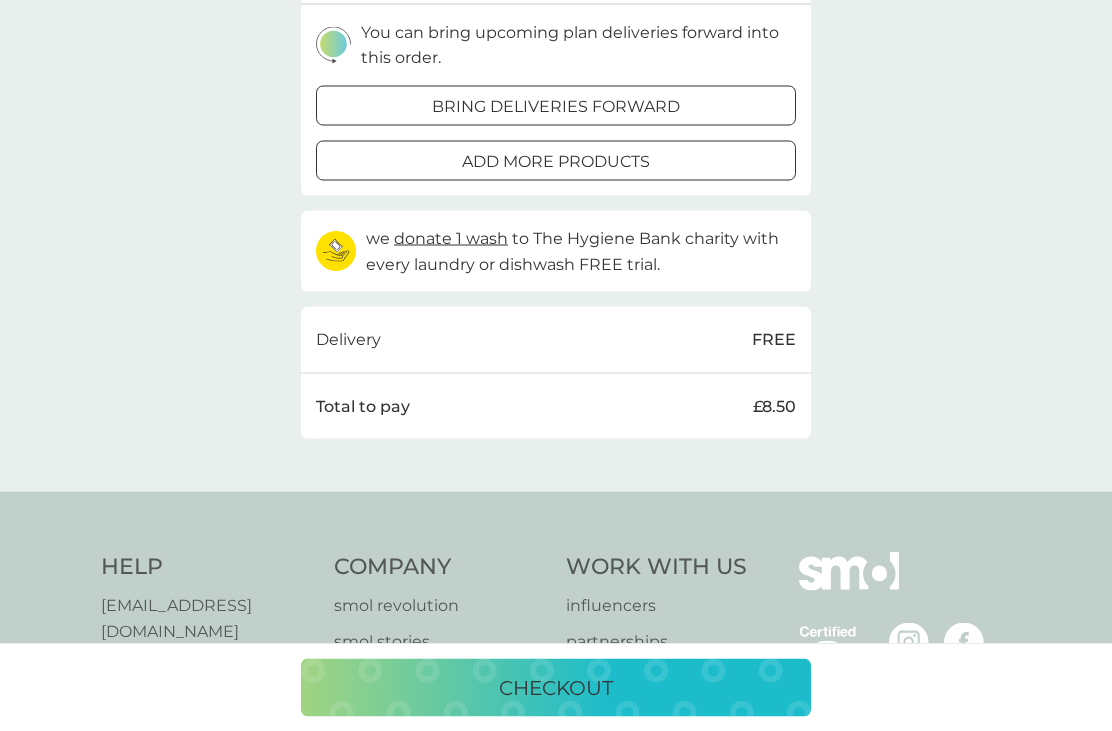 click on "checkout" at bounding box center [556, 688] 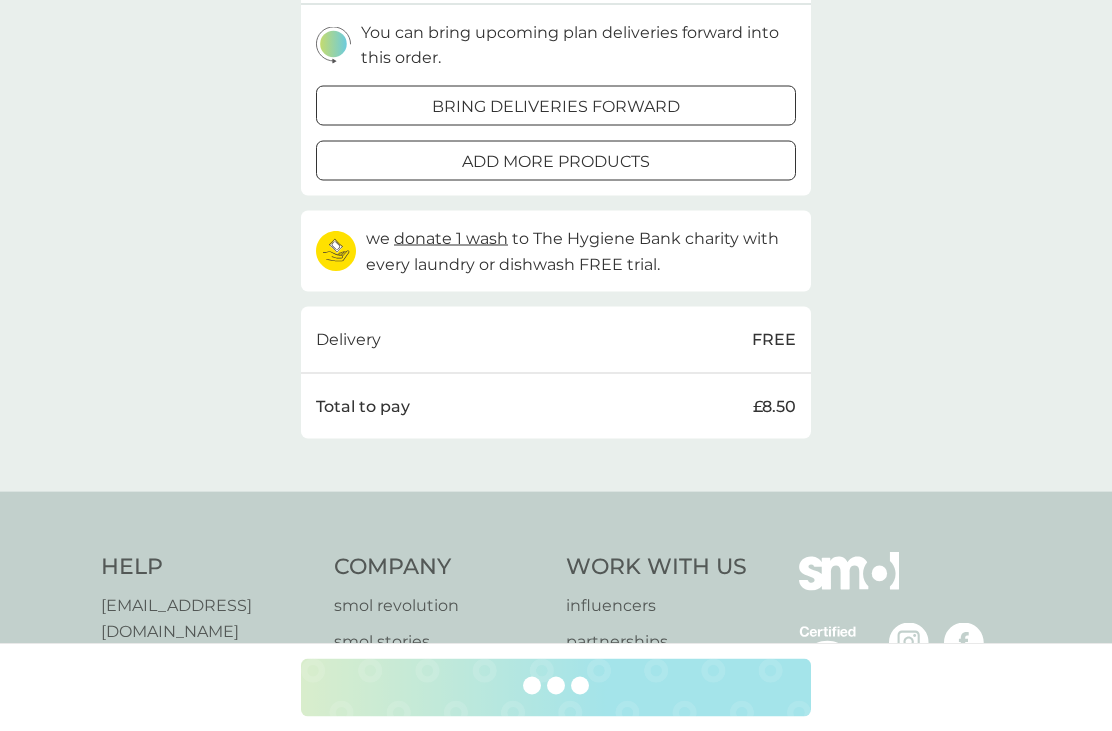 scroll, scrollTop: 365, scrollLeft: 0, axis: vertical 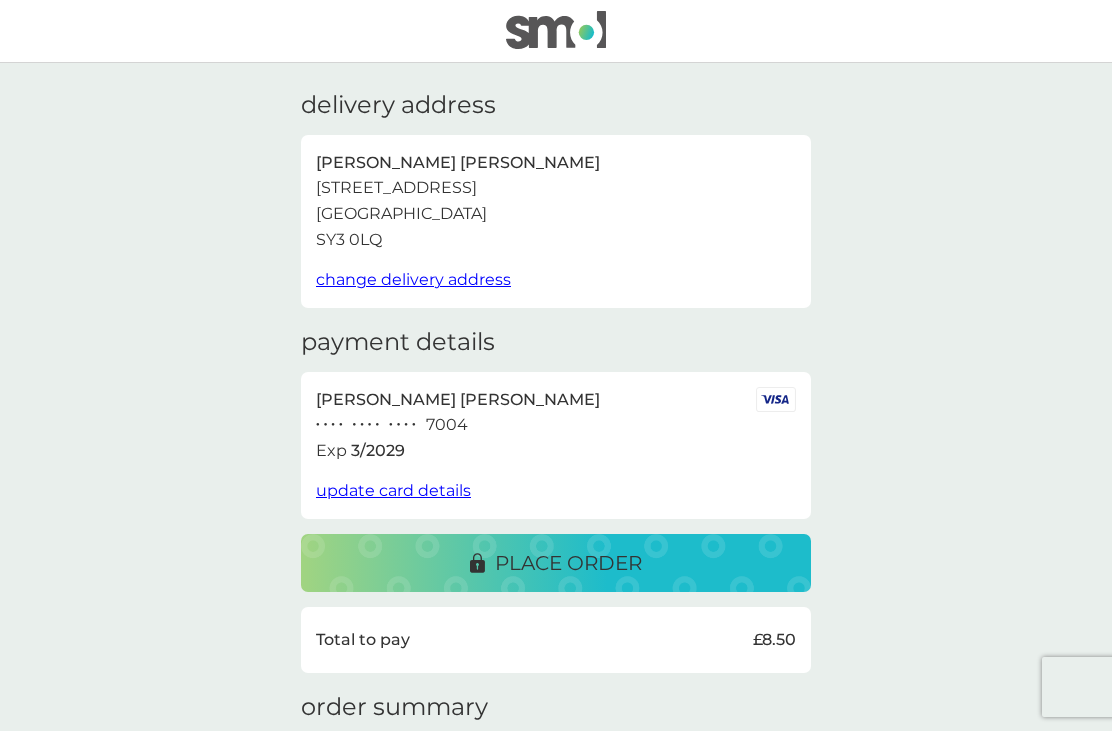 click on "place order" at bounding box center [568, 563] 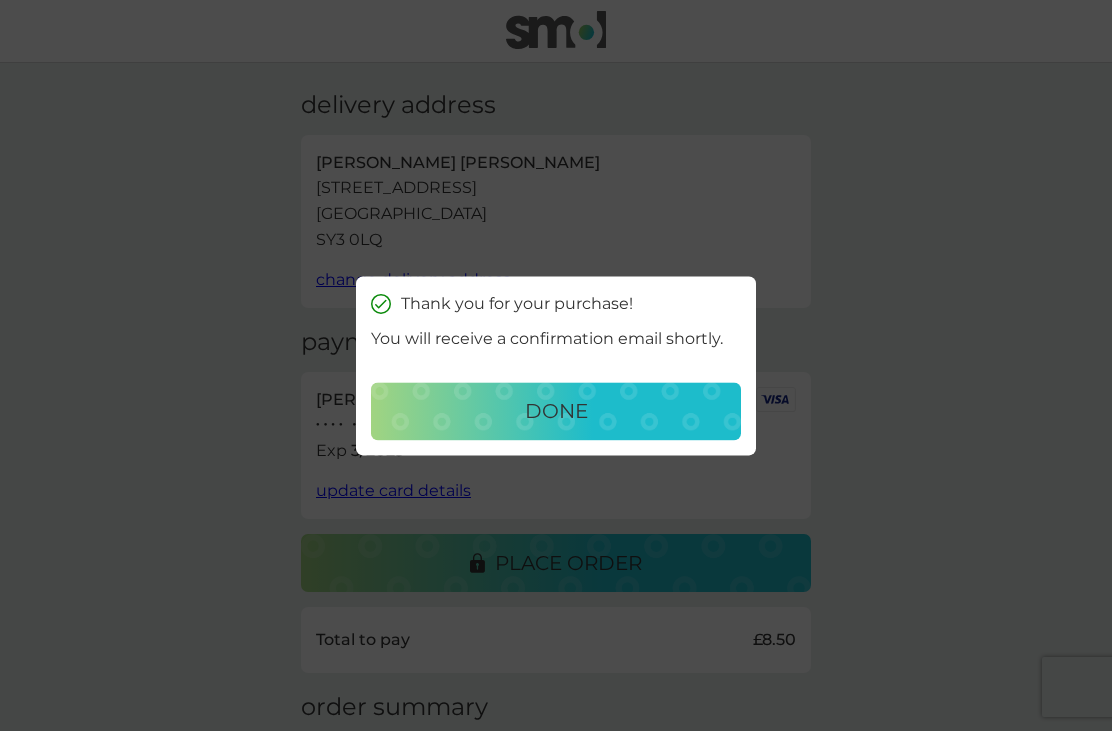 click on "done" at bounding box center [556, 411] 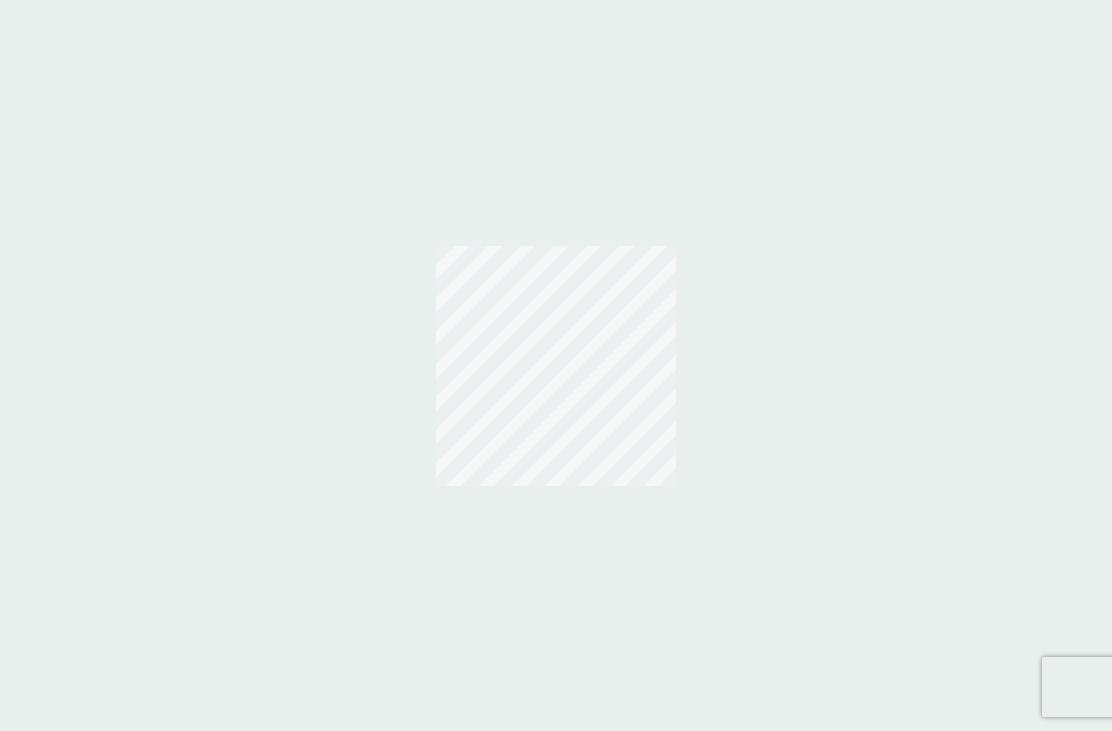 scroll, scrollTop: 0, scrollLeft: 0, axis: both 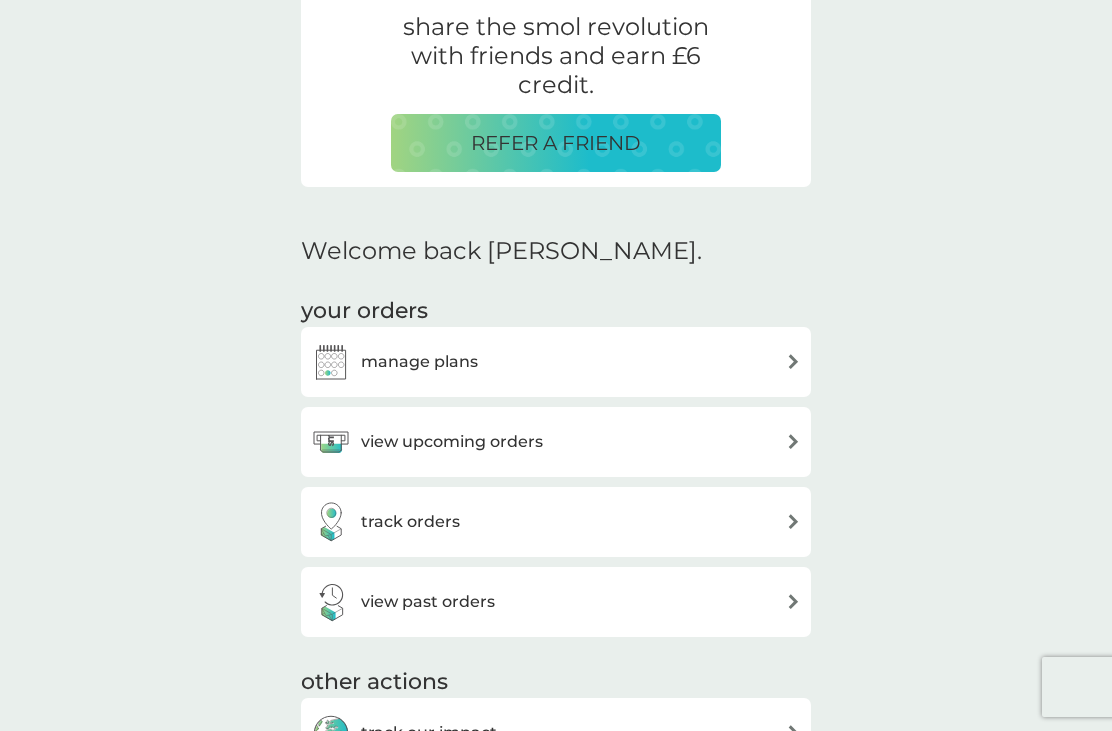 click at bounding box center (793, 441) 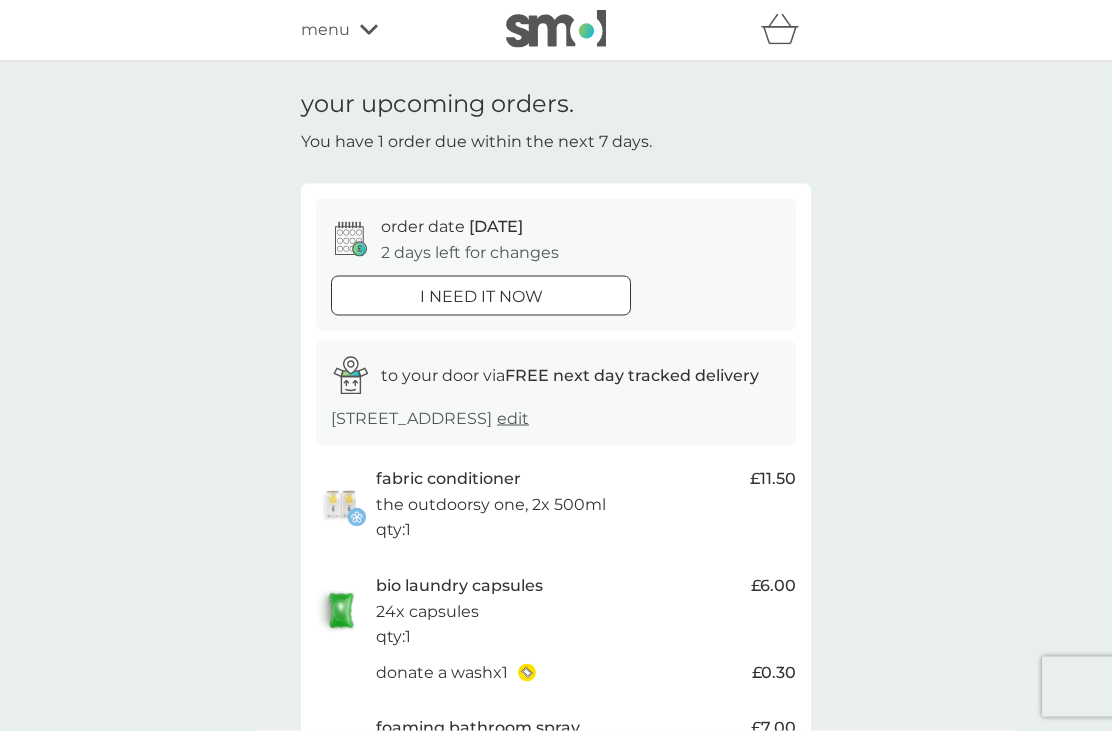 scroll, scrollTop: 0, scrollLeft: 0, axis: both 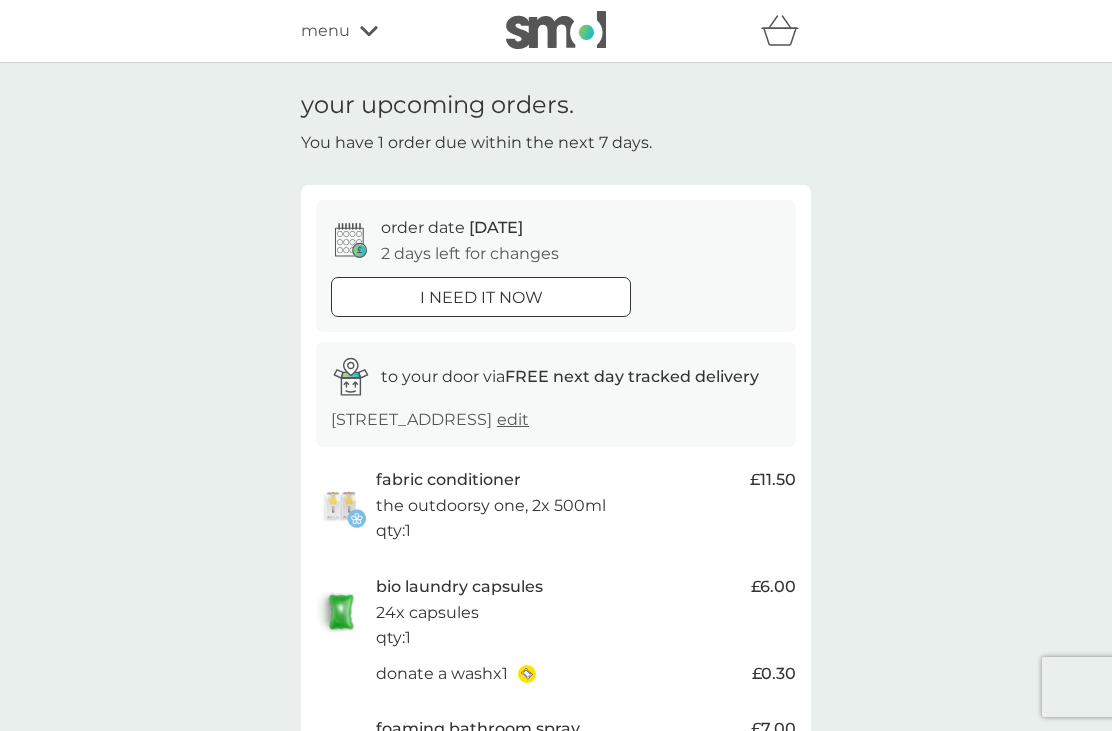 click on "menu" at bounding box center (386, 31) 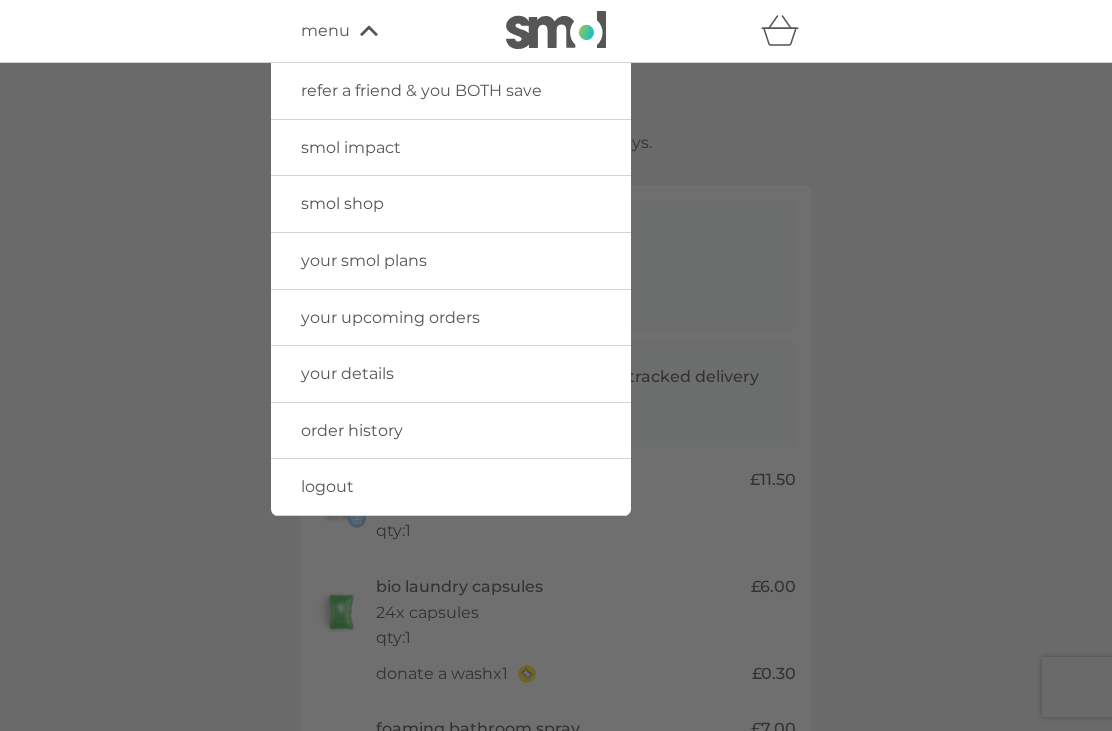 click on "order history" at bounding box center [352, 430] 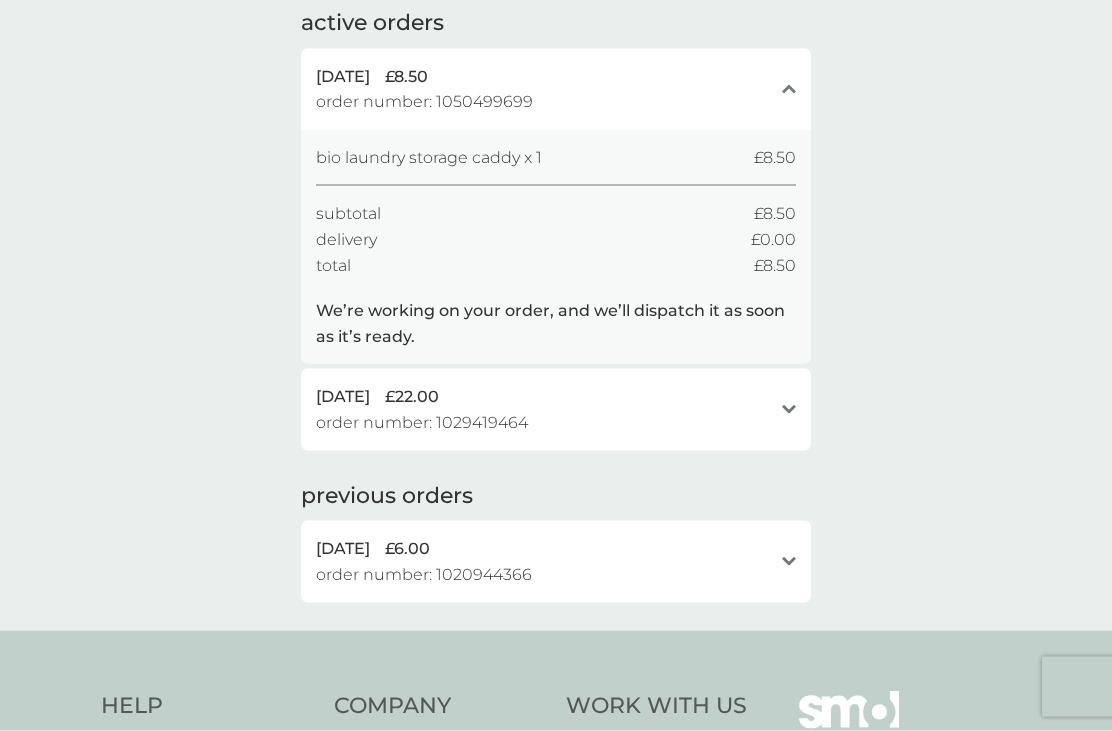 scroll, scrollTop: 144, scrollLeft: 0, axis: vertical 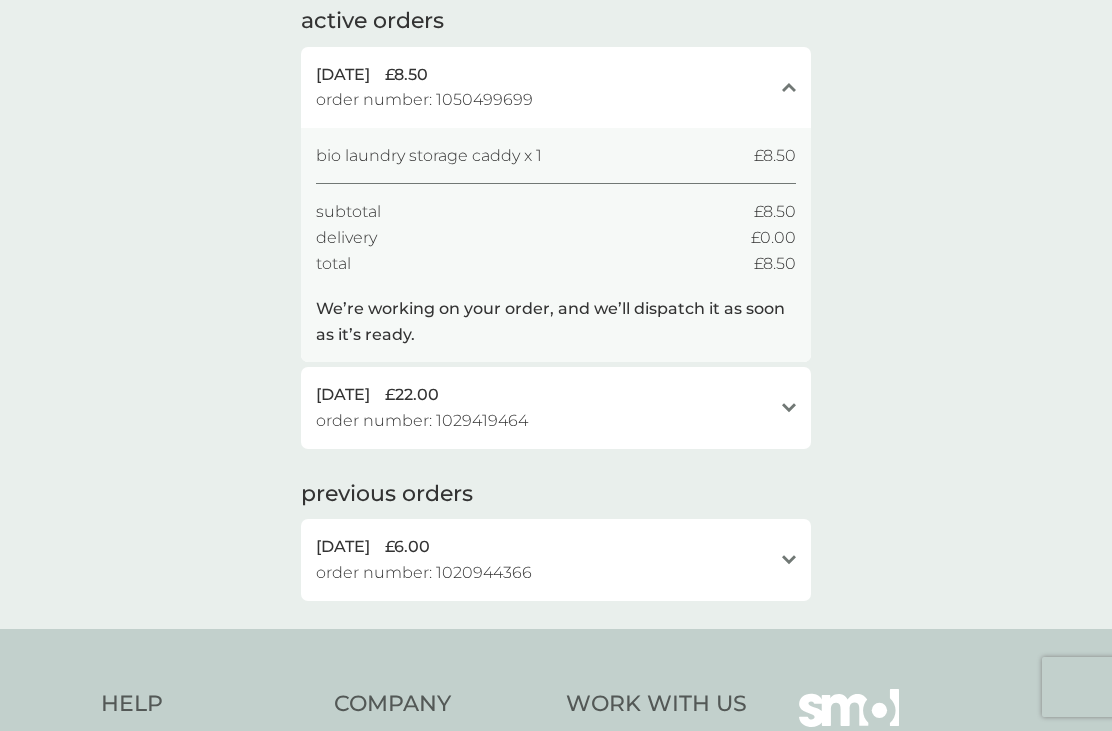 click on "8 Jun 2025 £6.00 order number:   1020944366 open" at bounding box center [556, 559] 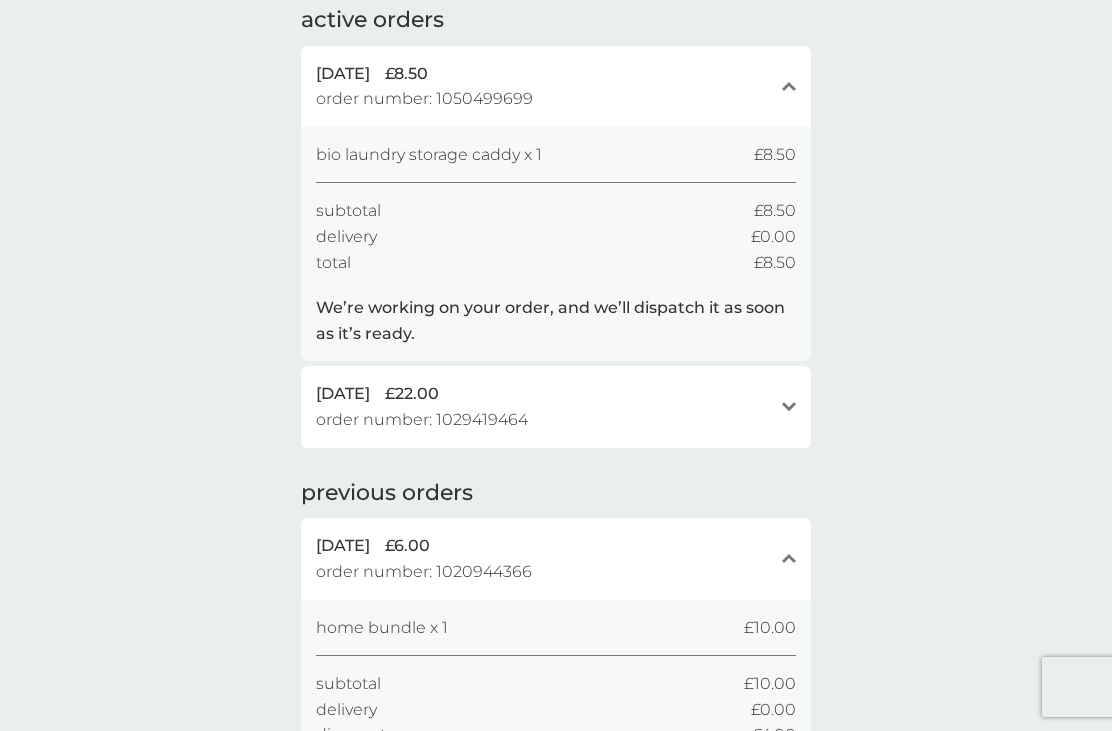 scroll, scrollTop: 137, scrollLeft: 0, axis: vertical 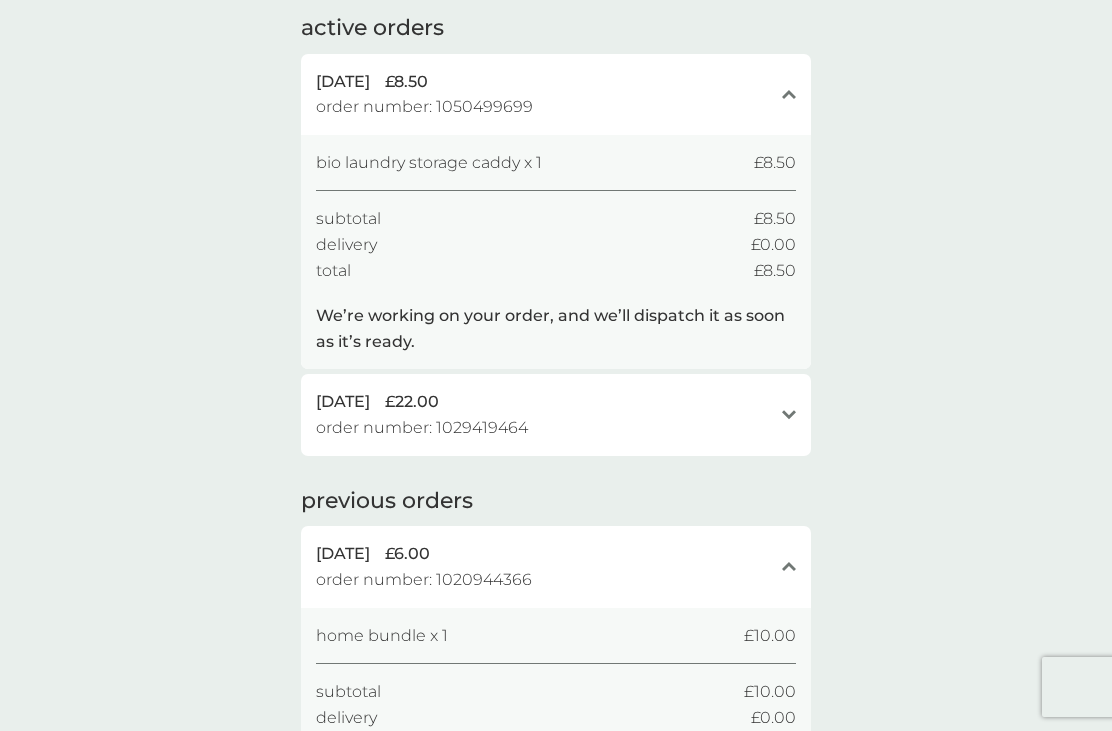 click on "18 Jun 2025 £22.00 order number:   1029419464 open" at bounding box center (556, 414) 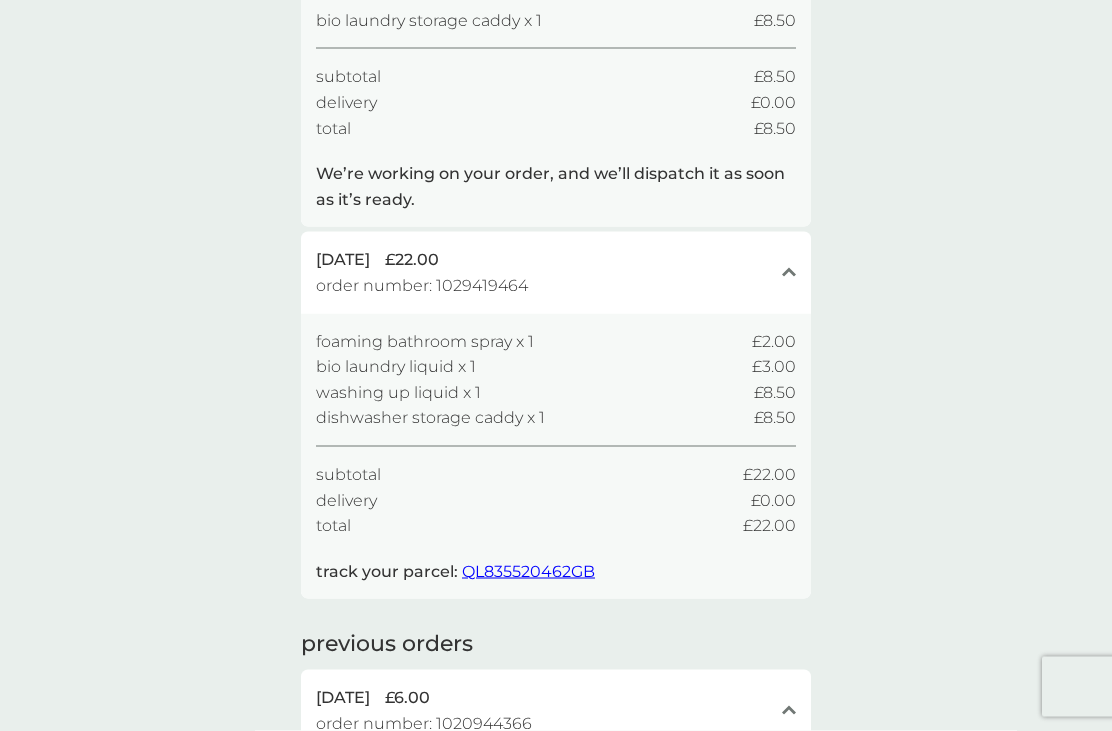 scroll, scrollTop: 280, scrollLeft: 0, axis: vertical 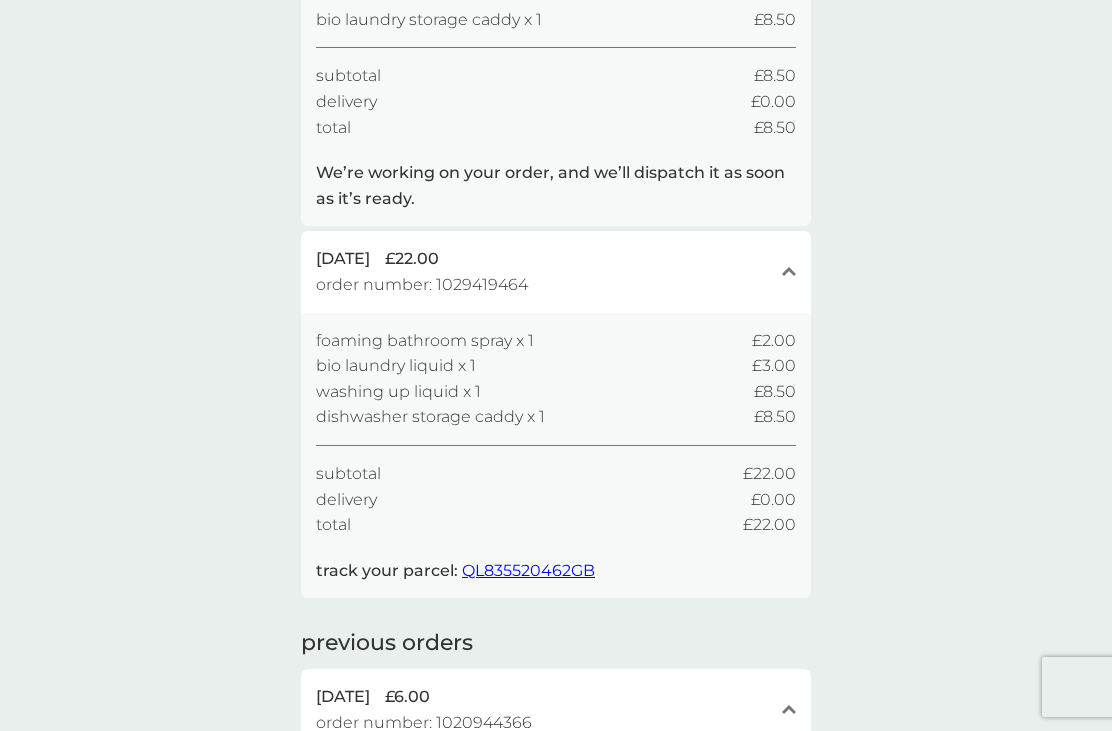 click on "close" 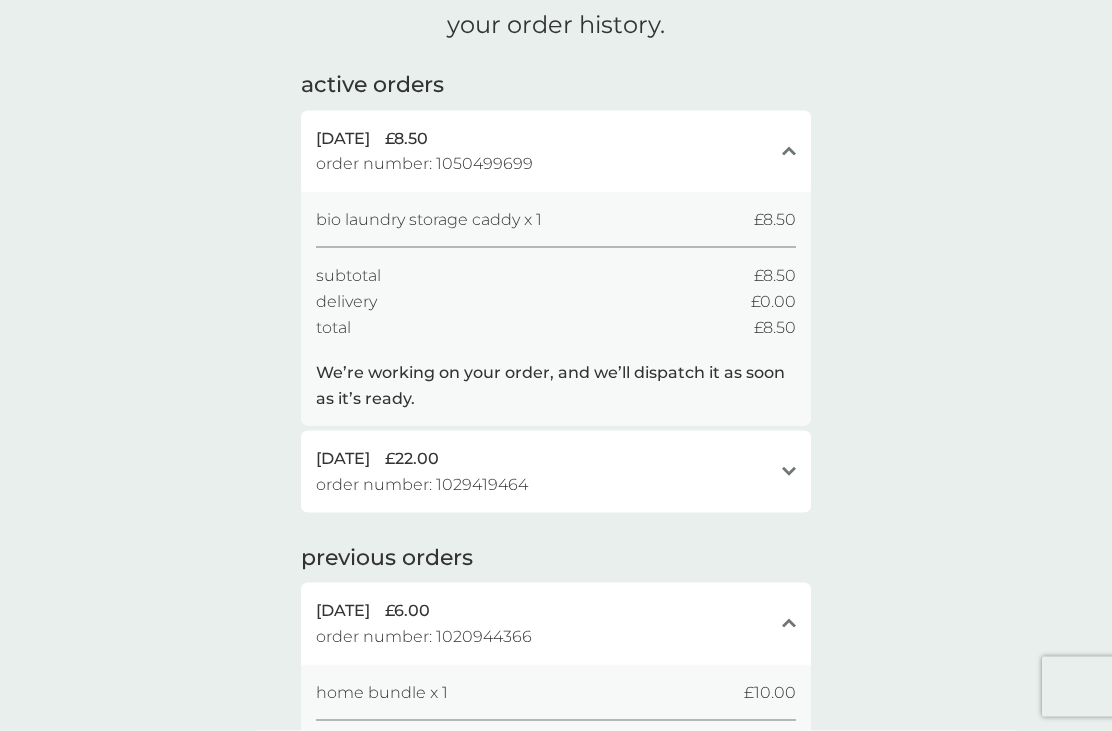 scroll, scrollTop: 0, scrollLeft: 0, axis: both 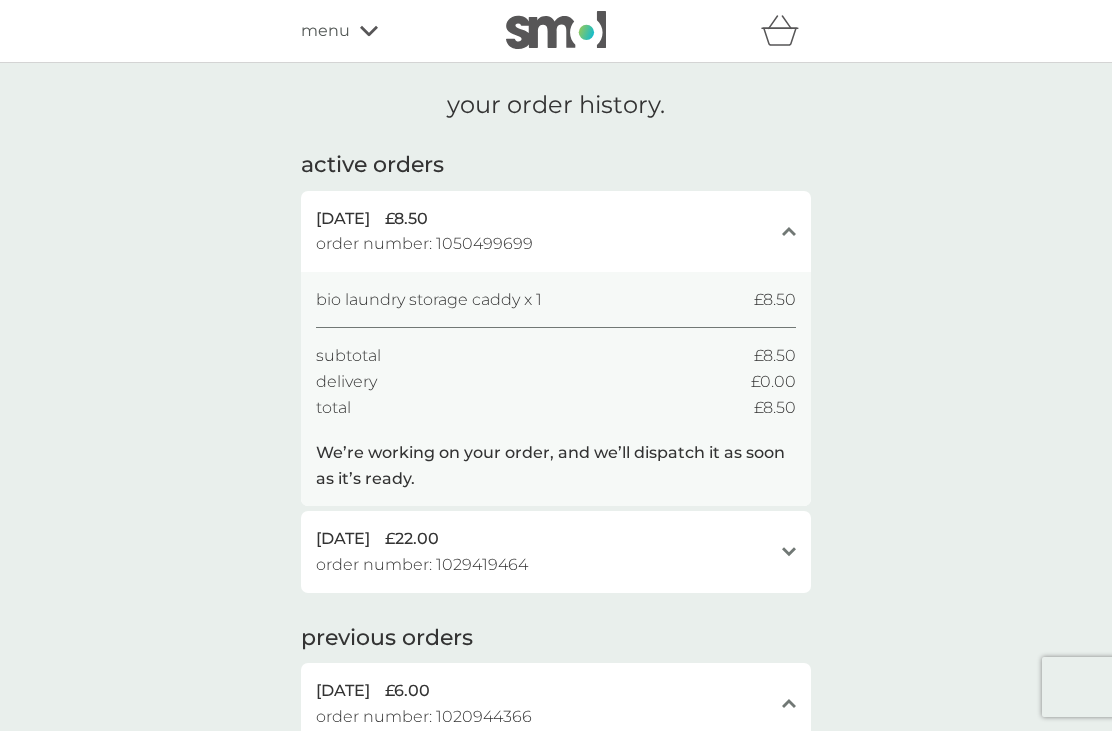 click 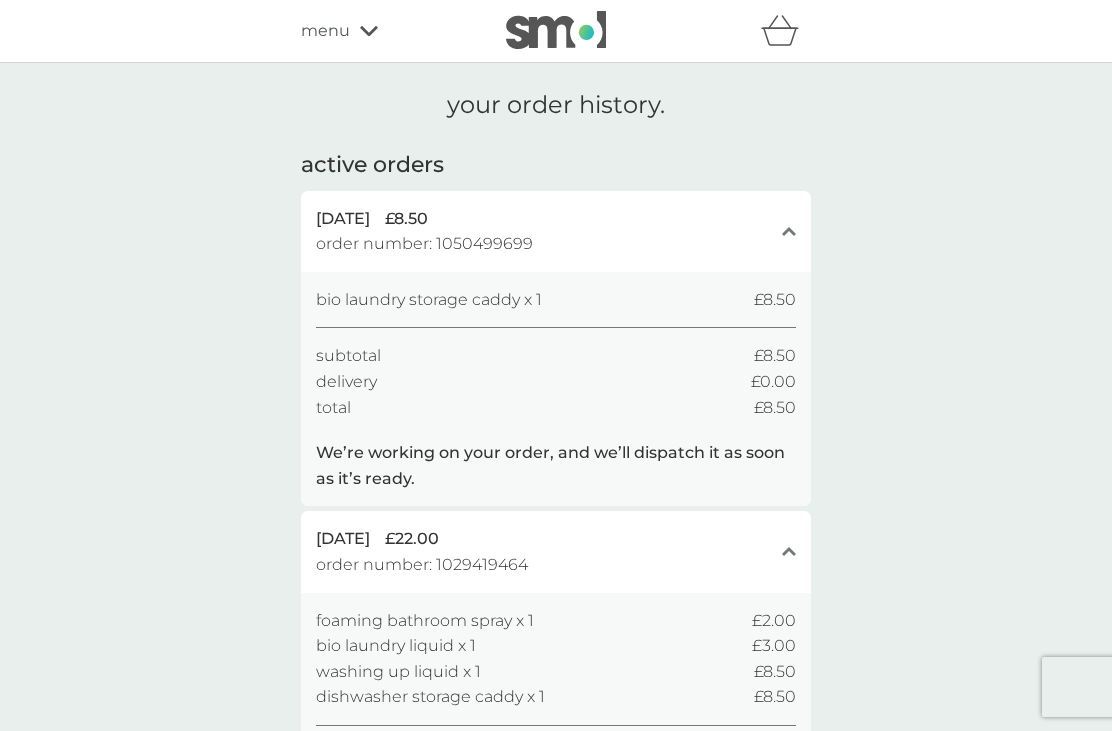 click on "close" 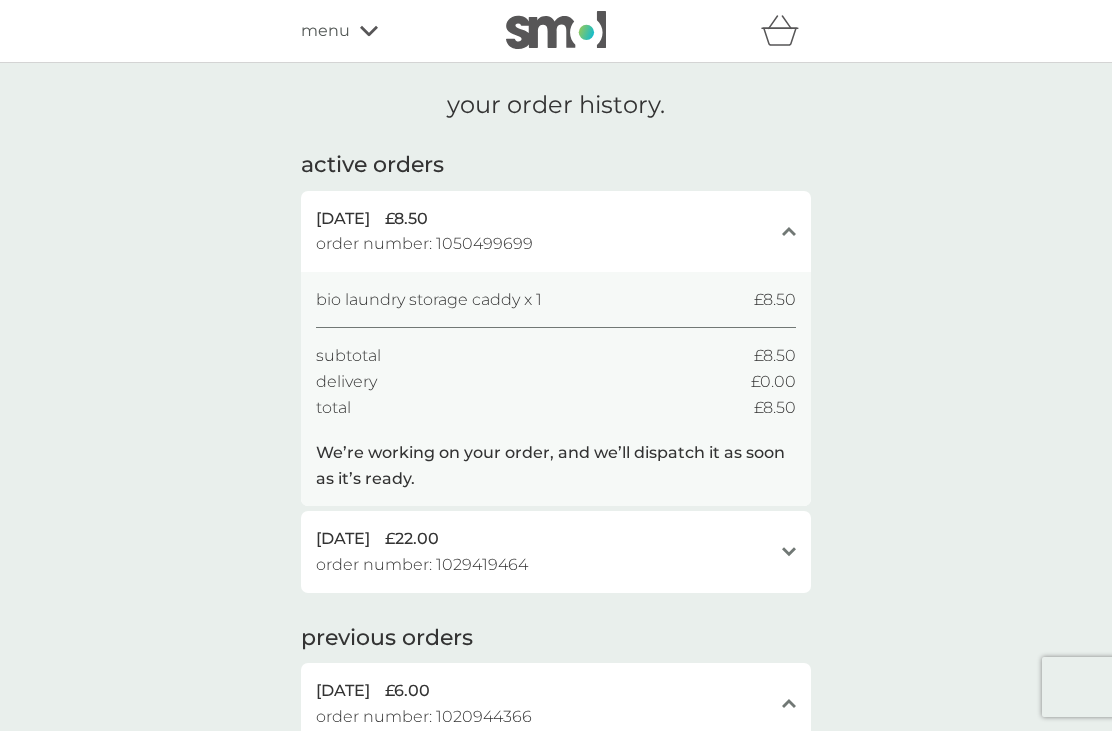 click on "menu" at bounding box center (325, 31) 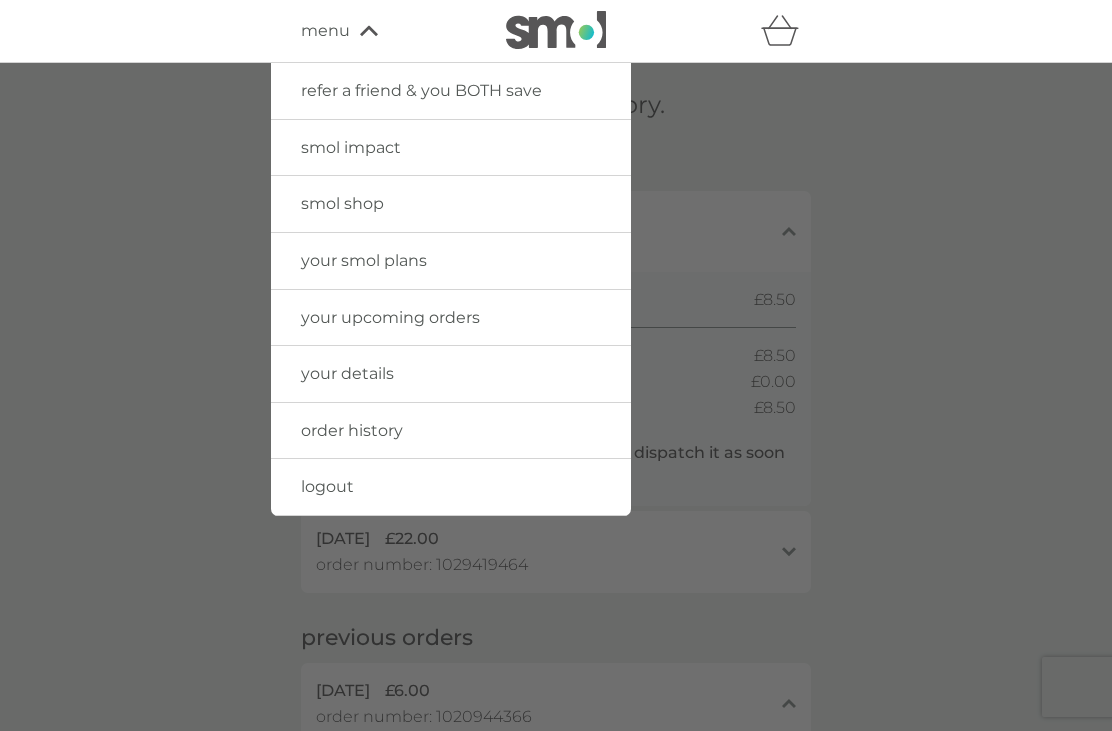 click on "your upcoming orders" at bounding box center (390, 317) 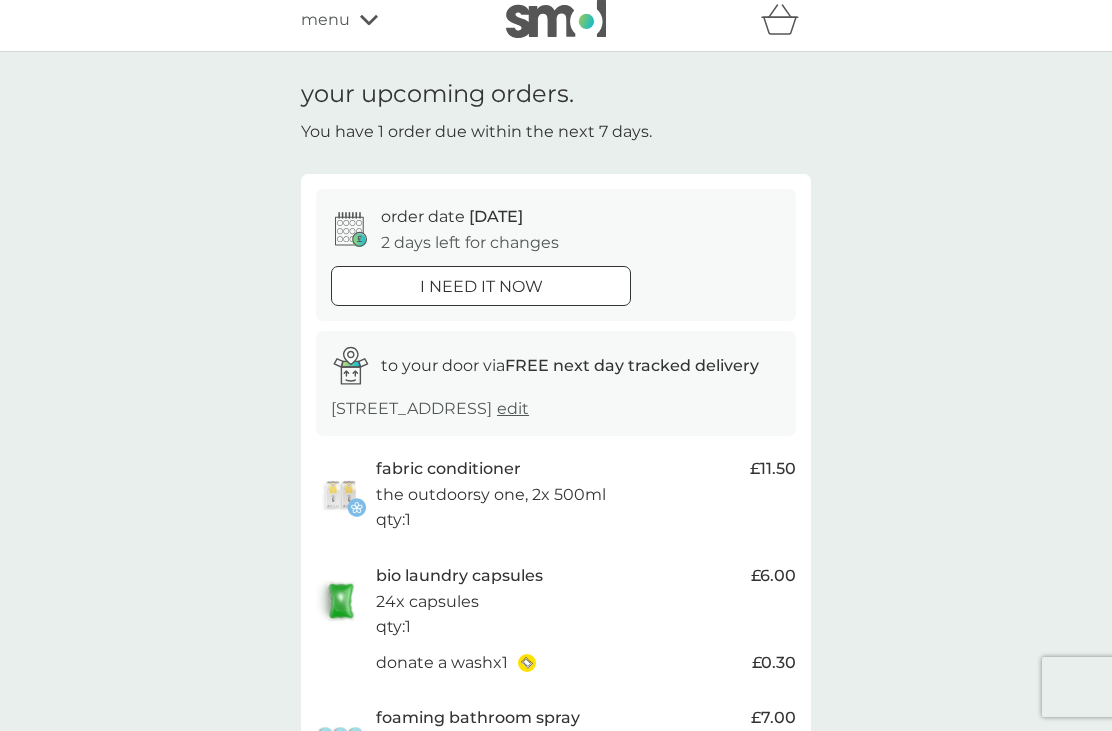 scroll, scrollTop: 0, scrollLeft: 0, axis: both 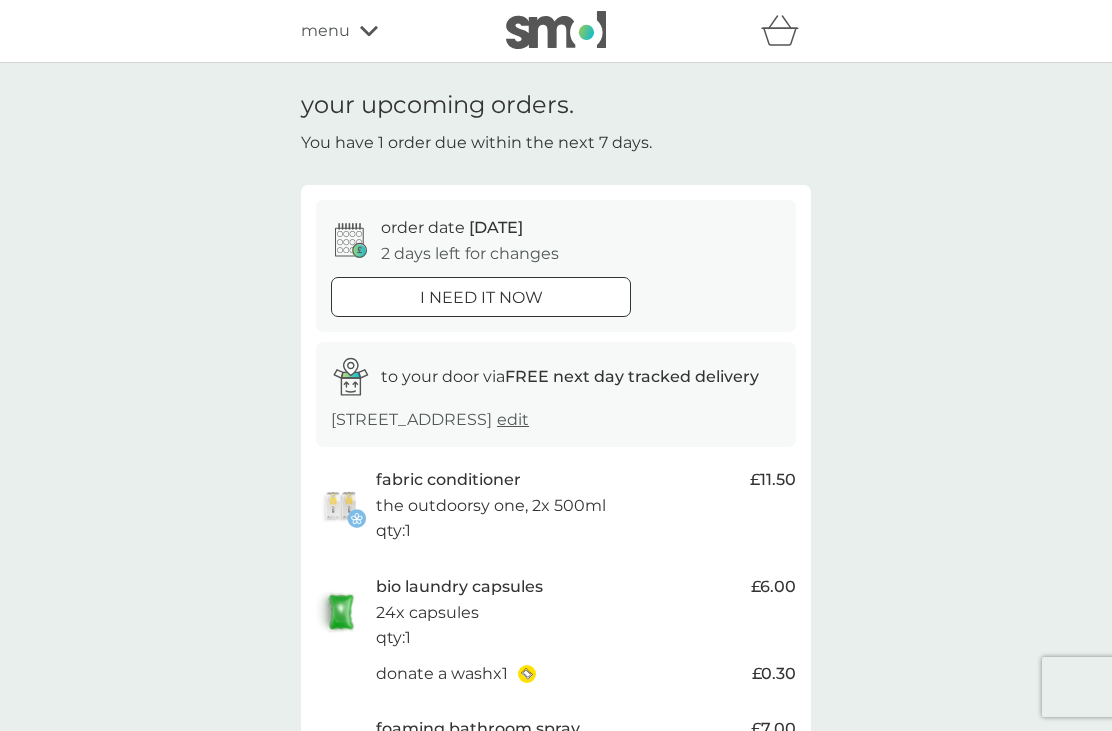 click on "menu" at bounding box center [386, 31] 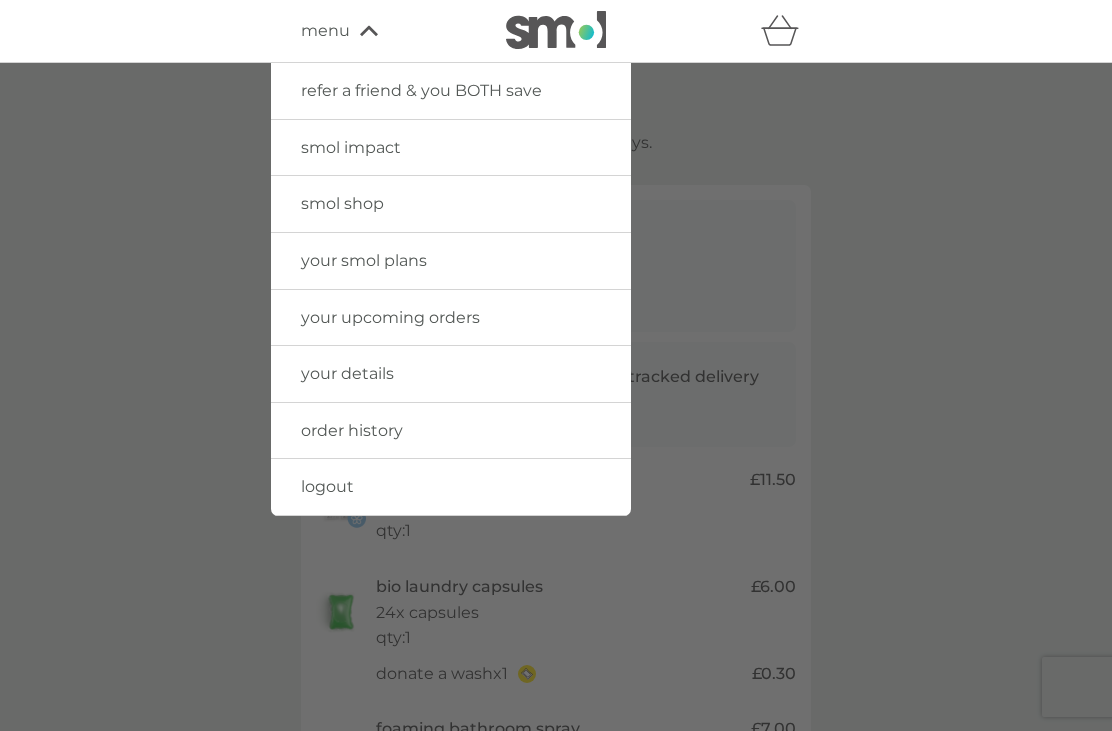 click on "logout" at bounding box center [327, 486] 